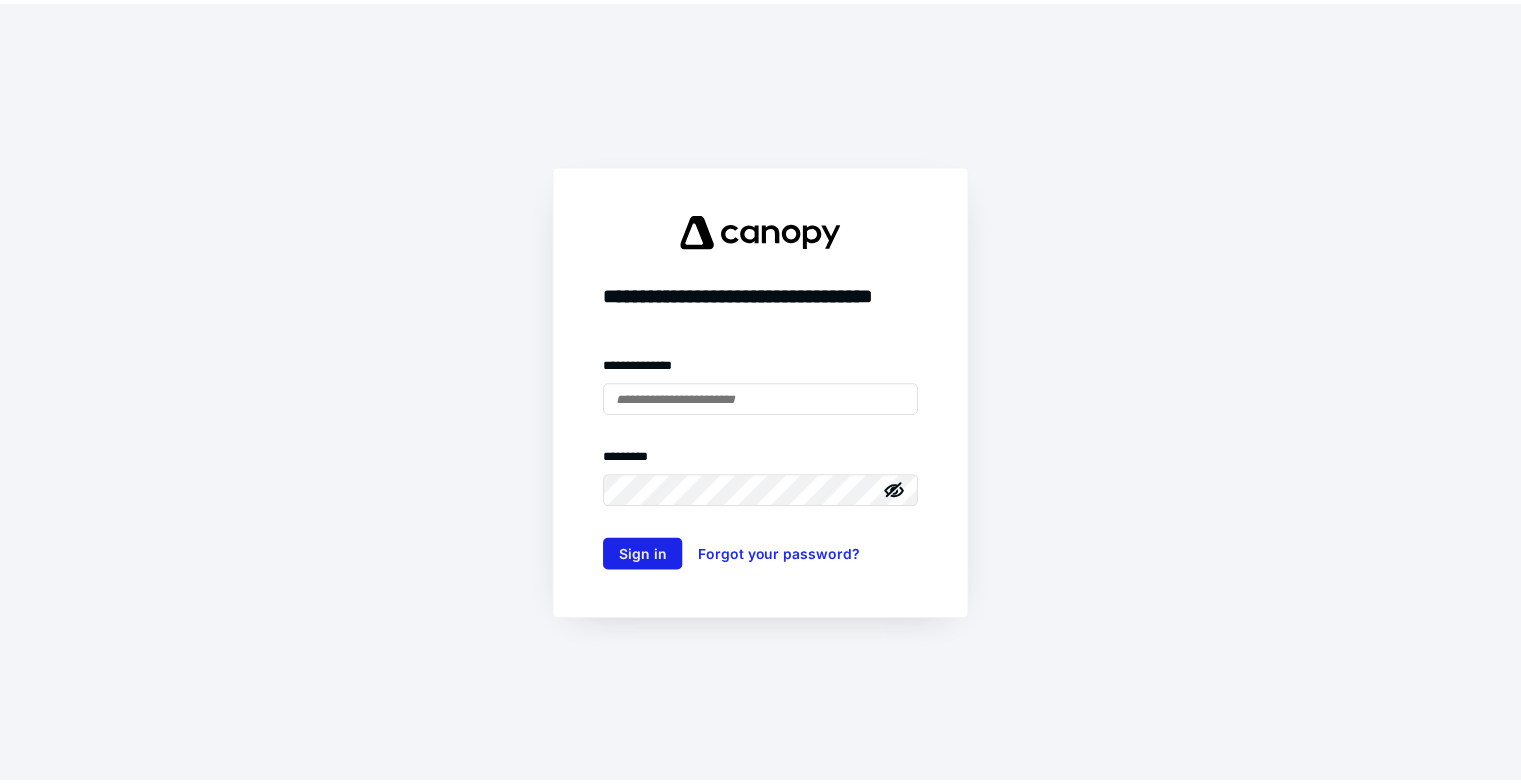 scroll, scrollTop: 0, scrollLeft: 0, axis: both 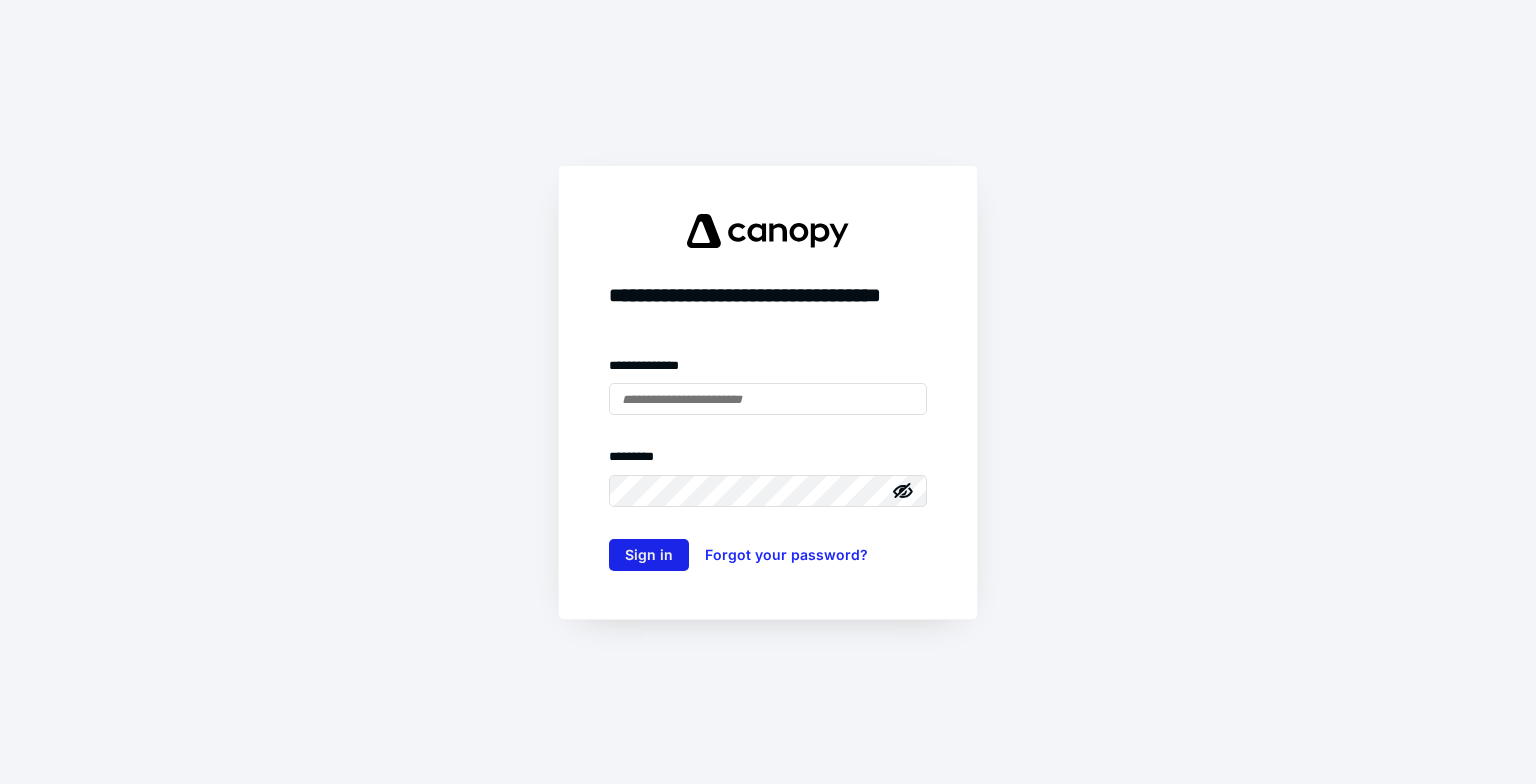 type on "**********" 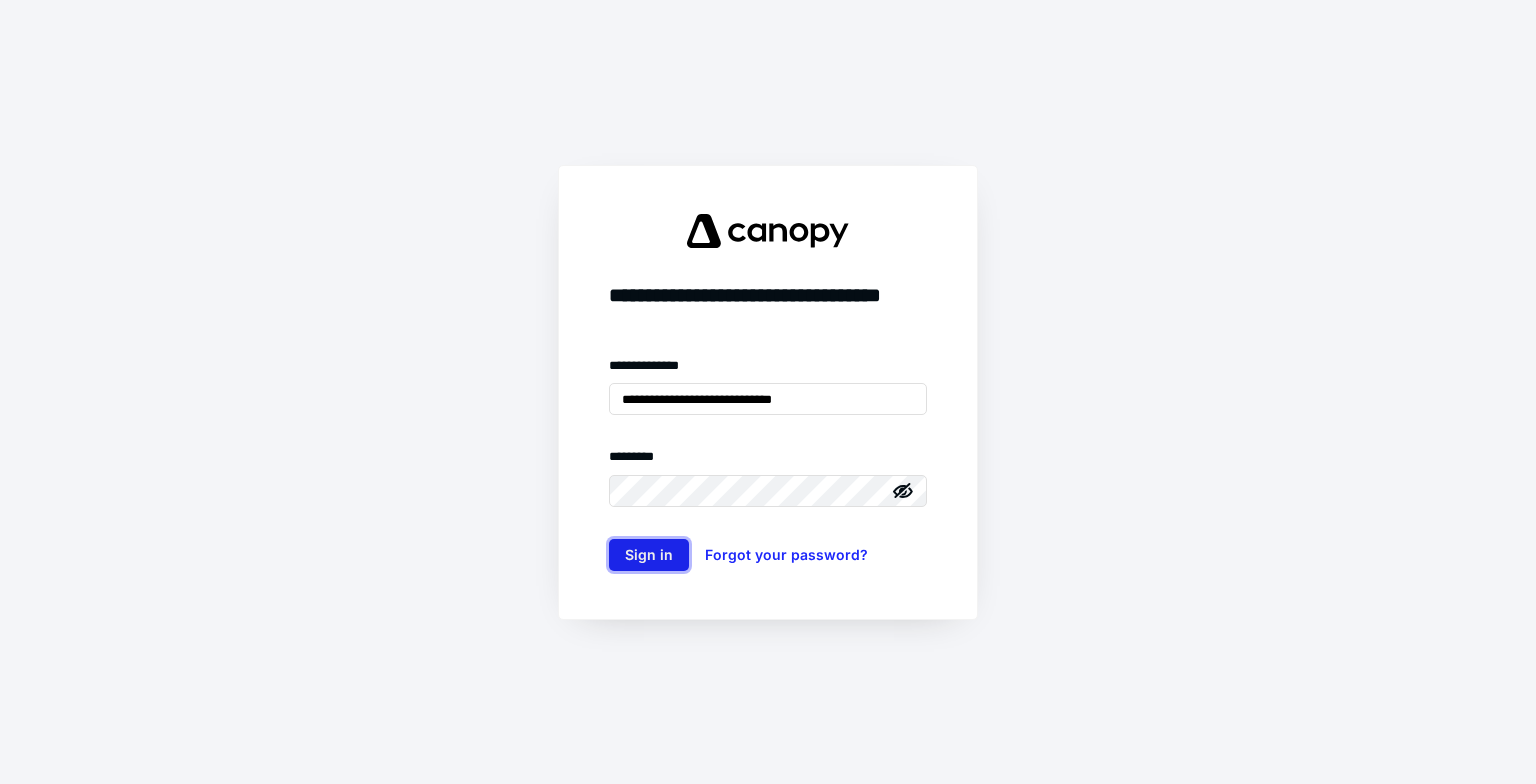 click on "Sign in" at bounding box center [649, 555] 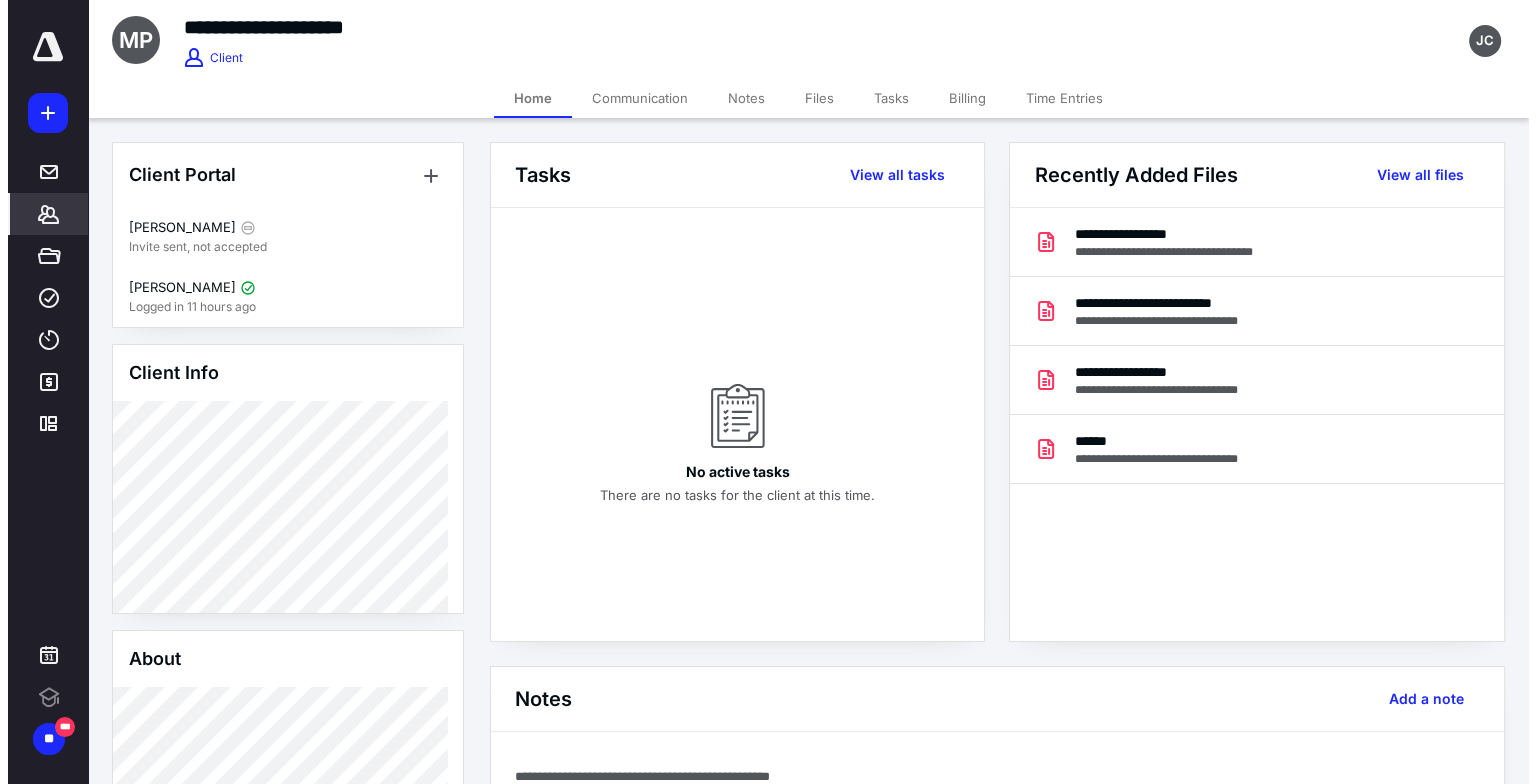 scroll, scrollTop: 0, scrollLeft: 0, axis: both 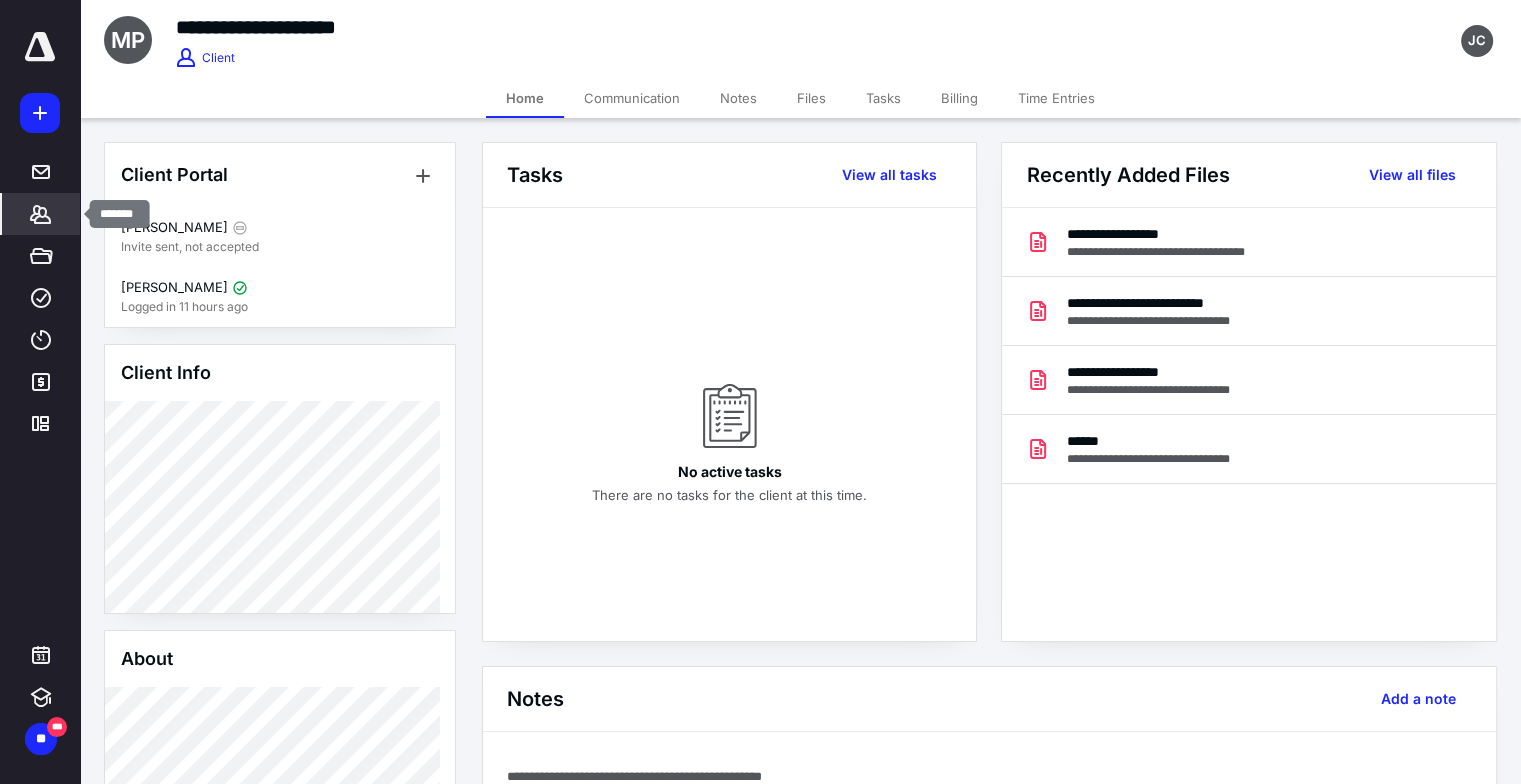 click 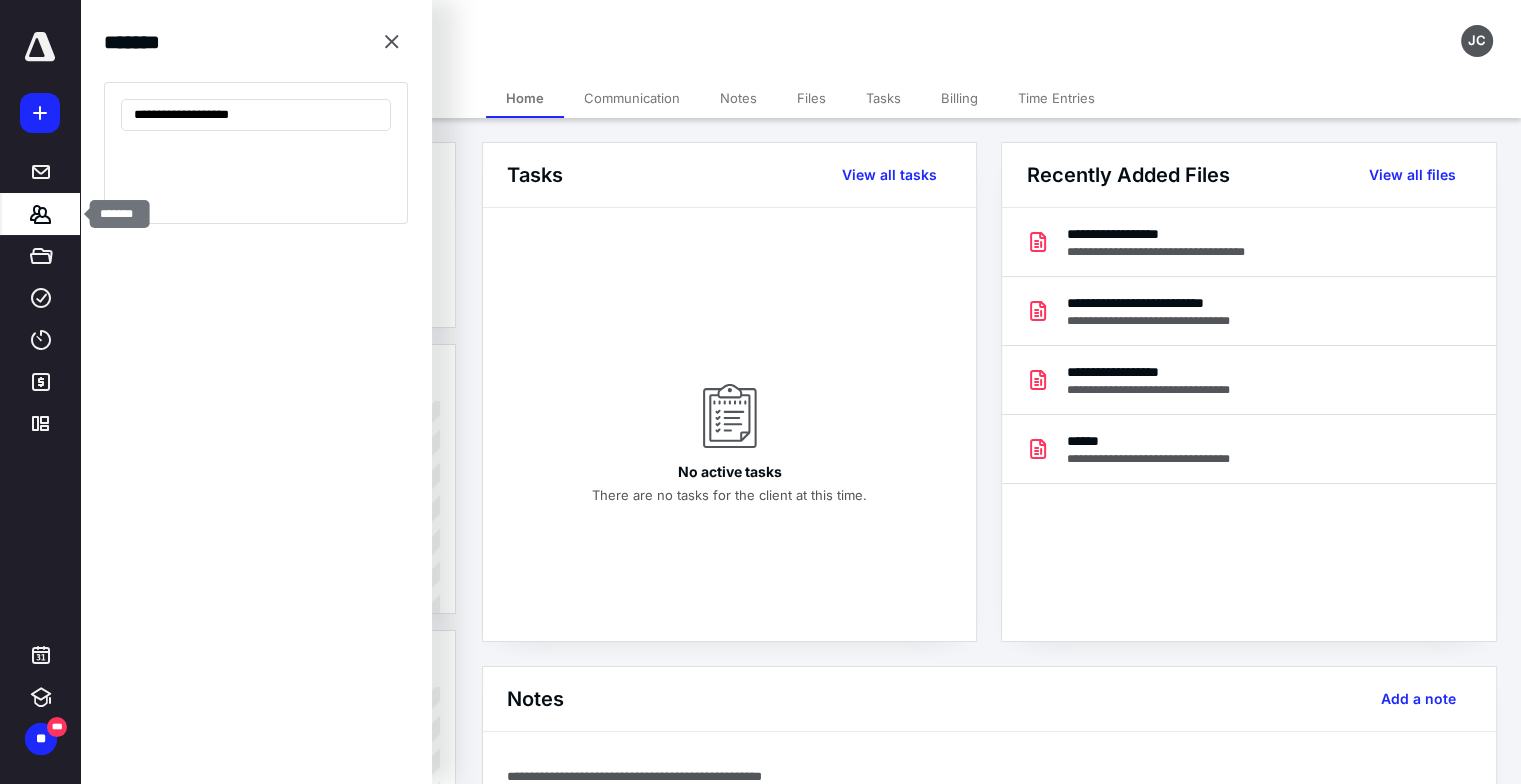type on "**********" 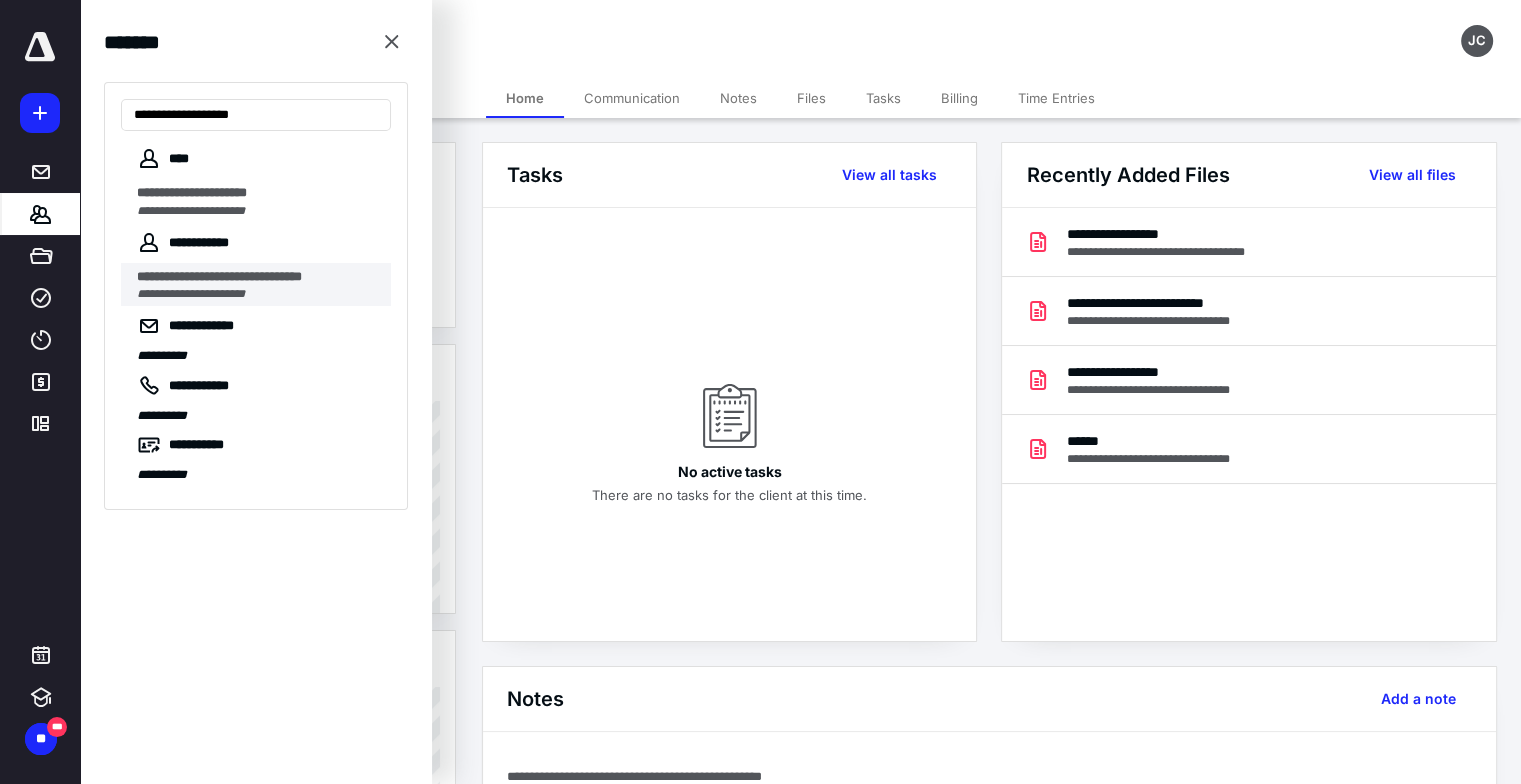 click on "**********" at bounding box center [219, 276] 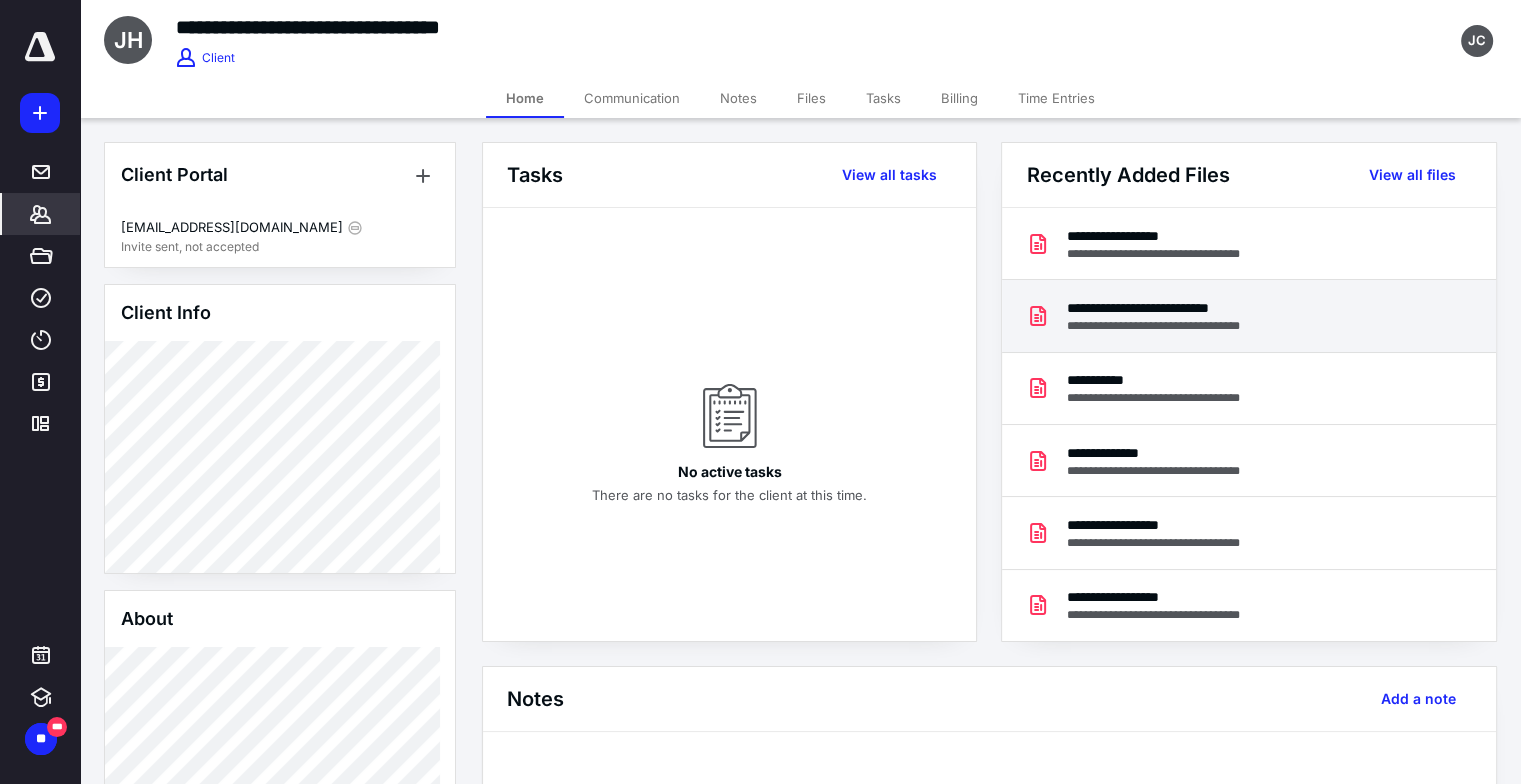click on "**********" at bounding box center [1169, 308] 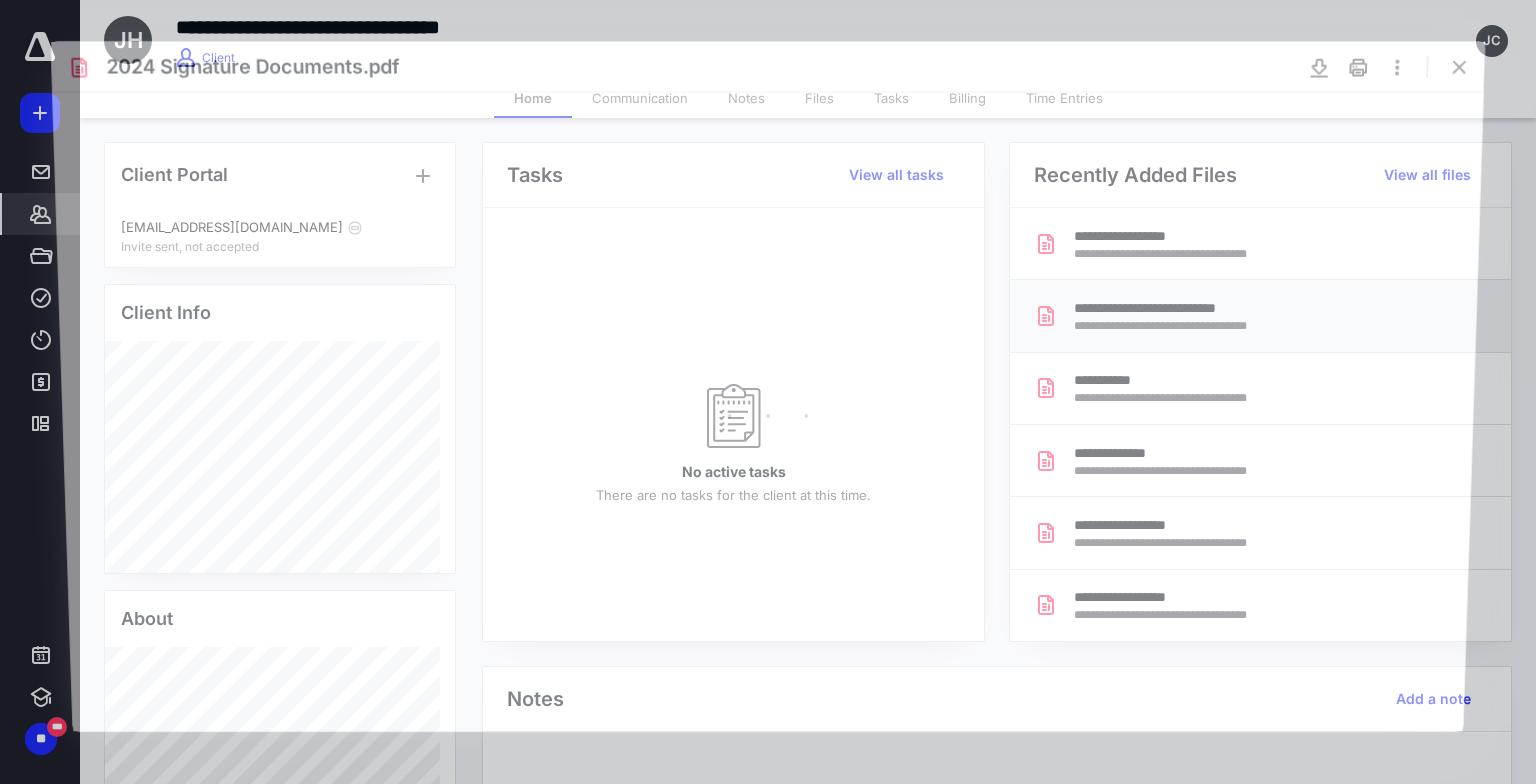 scroll, scrollTop: 0, scrollLeft: 0, axis: both 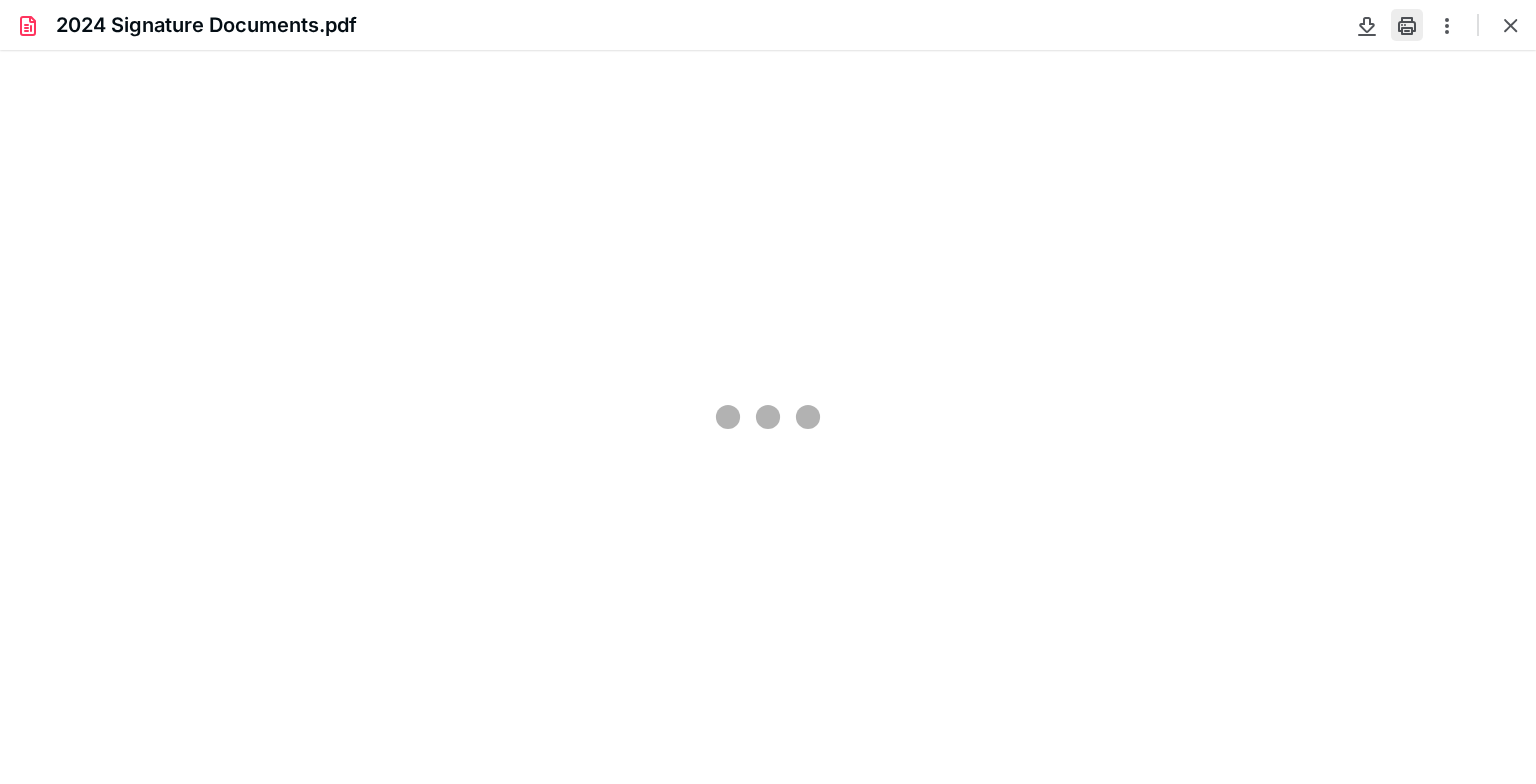click at bounding box center (1407, 25) 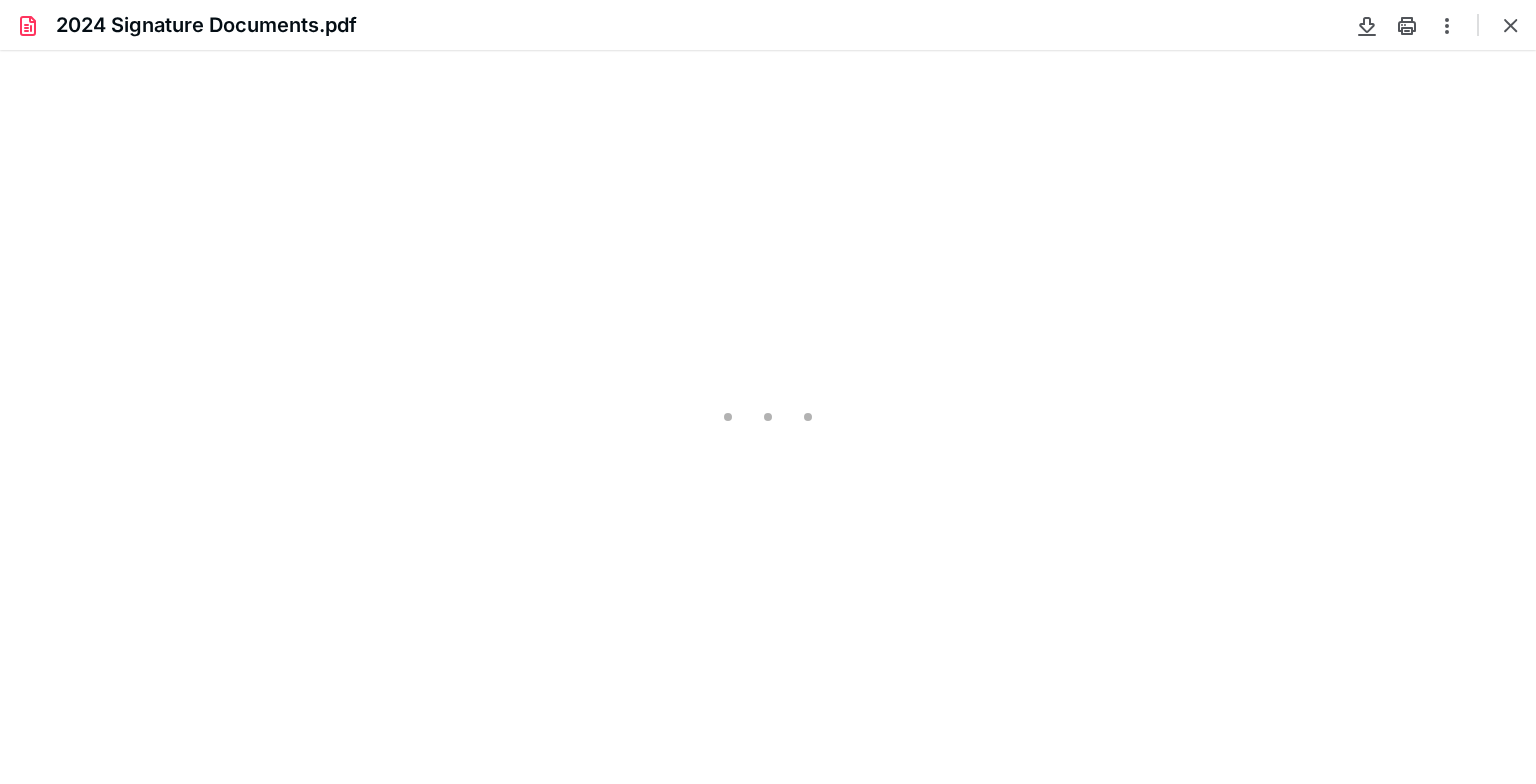 type on "88" 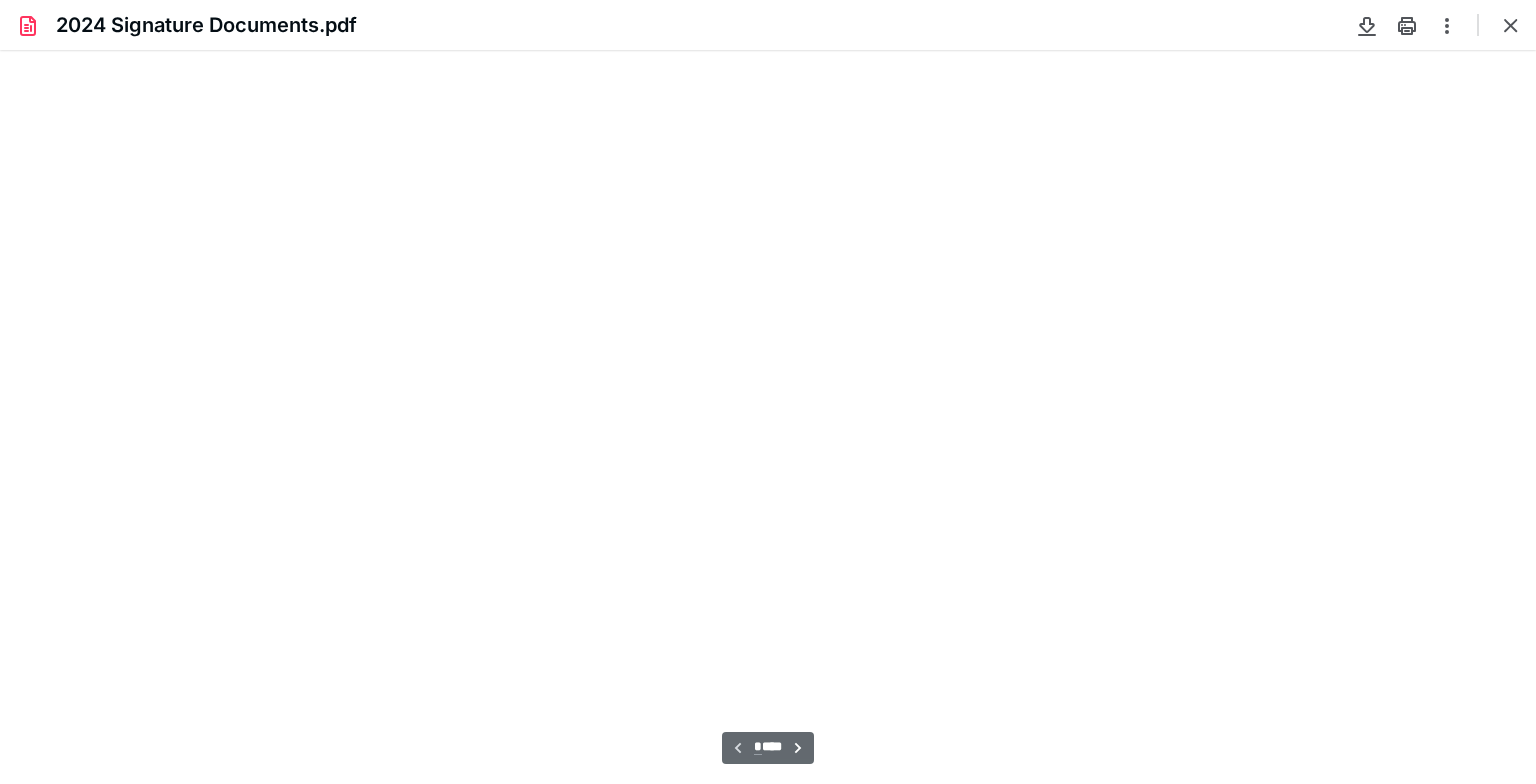 scroll, scrollTop: 39, scrollLeft: 0, axis: vertical 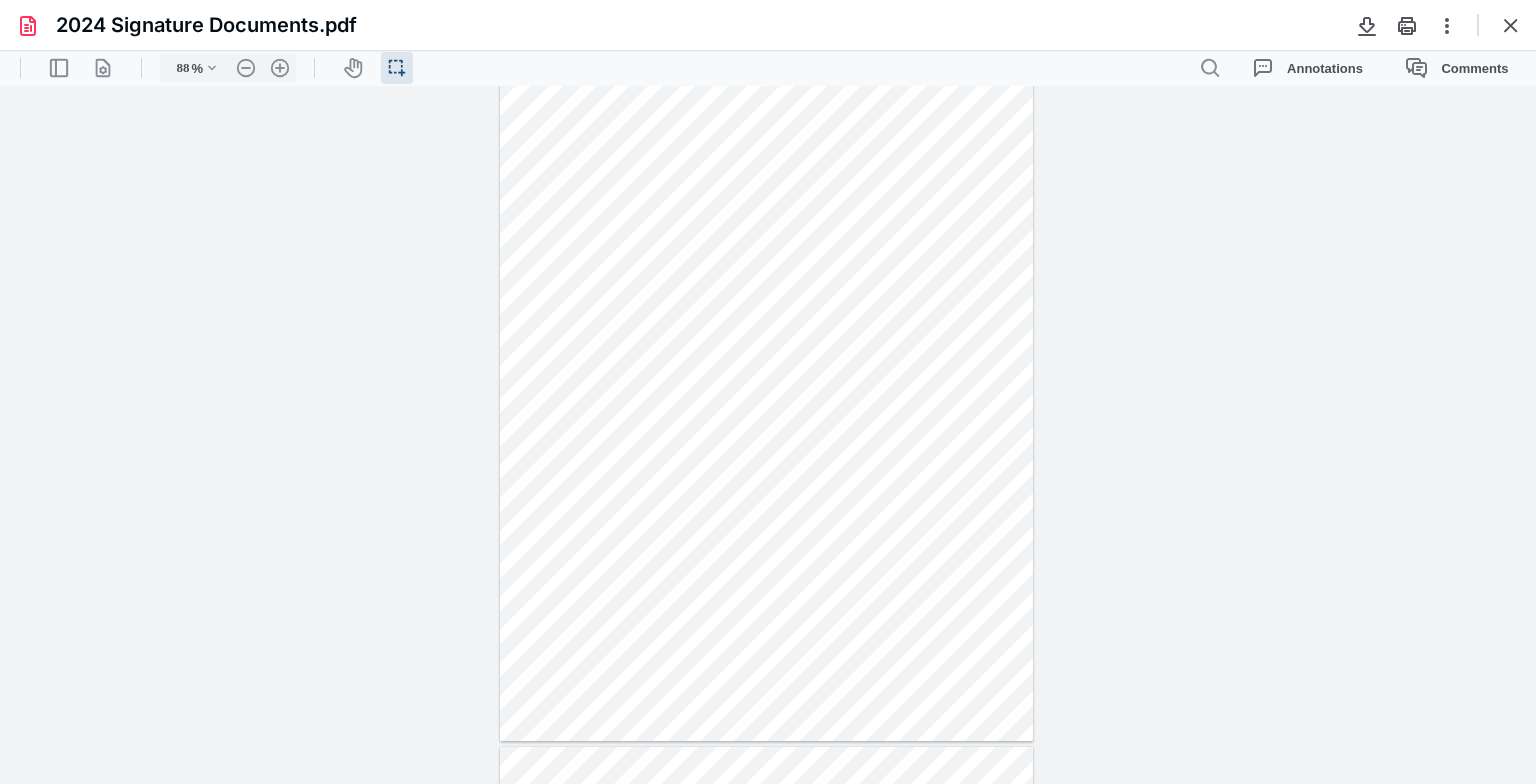 drag, startPoint x: 1503, startPoint y: 16, endPoint x: 1473, endPoint y: 32, distance: 34 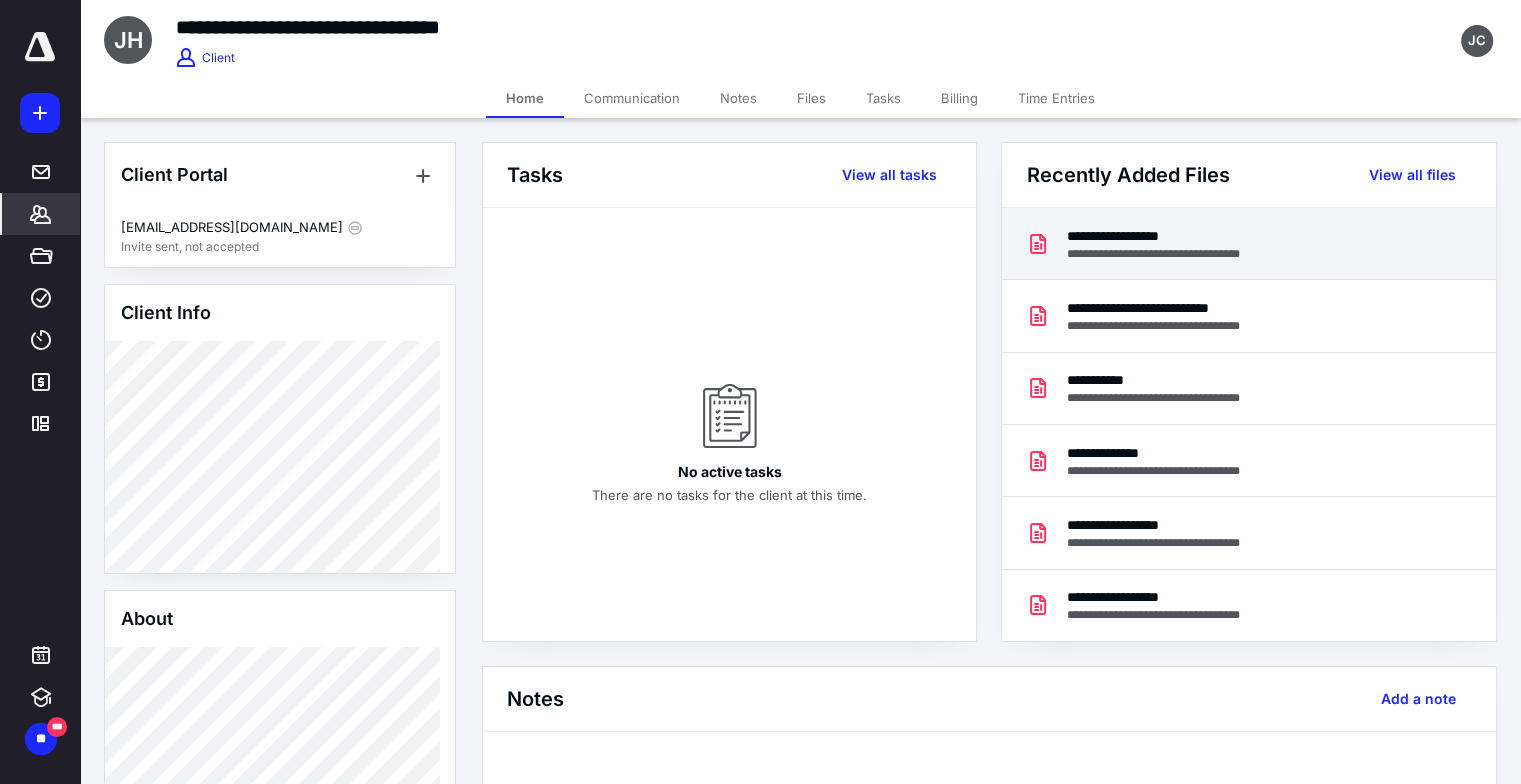click on "**********" at bounding box center [1169, 254] 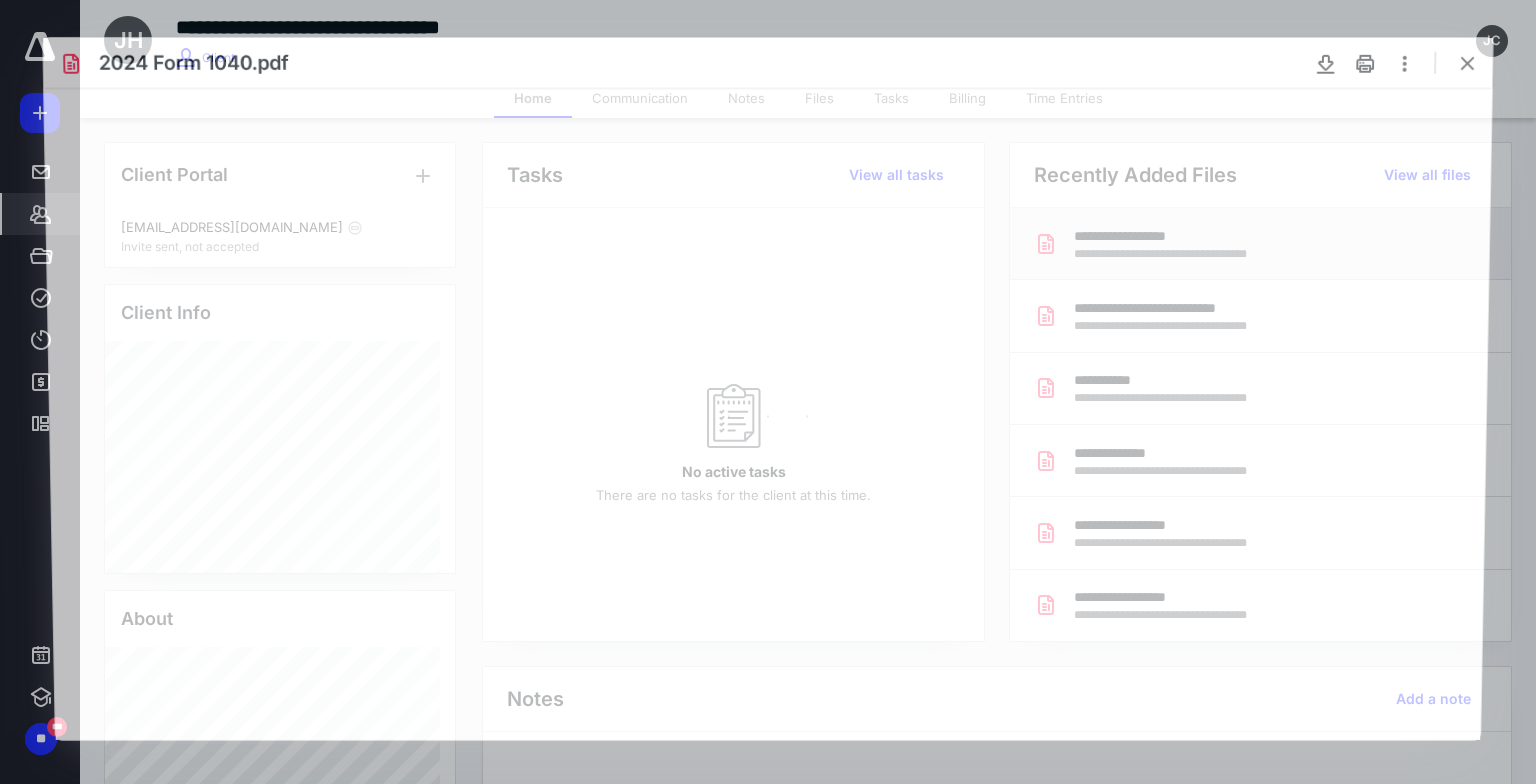 scroll, scrollTop: 0, scrollLeft: 0, axis: both 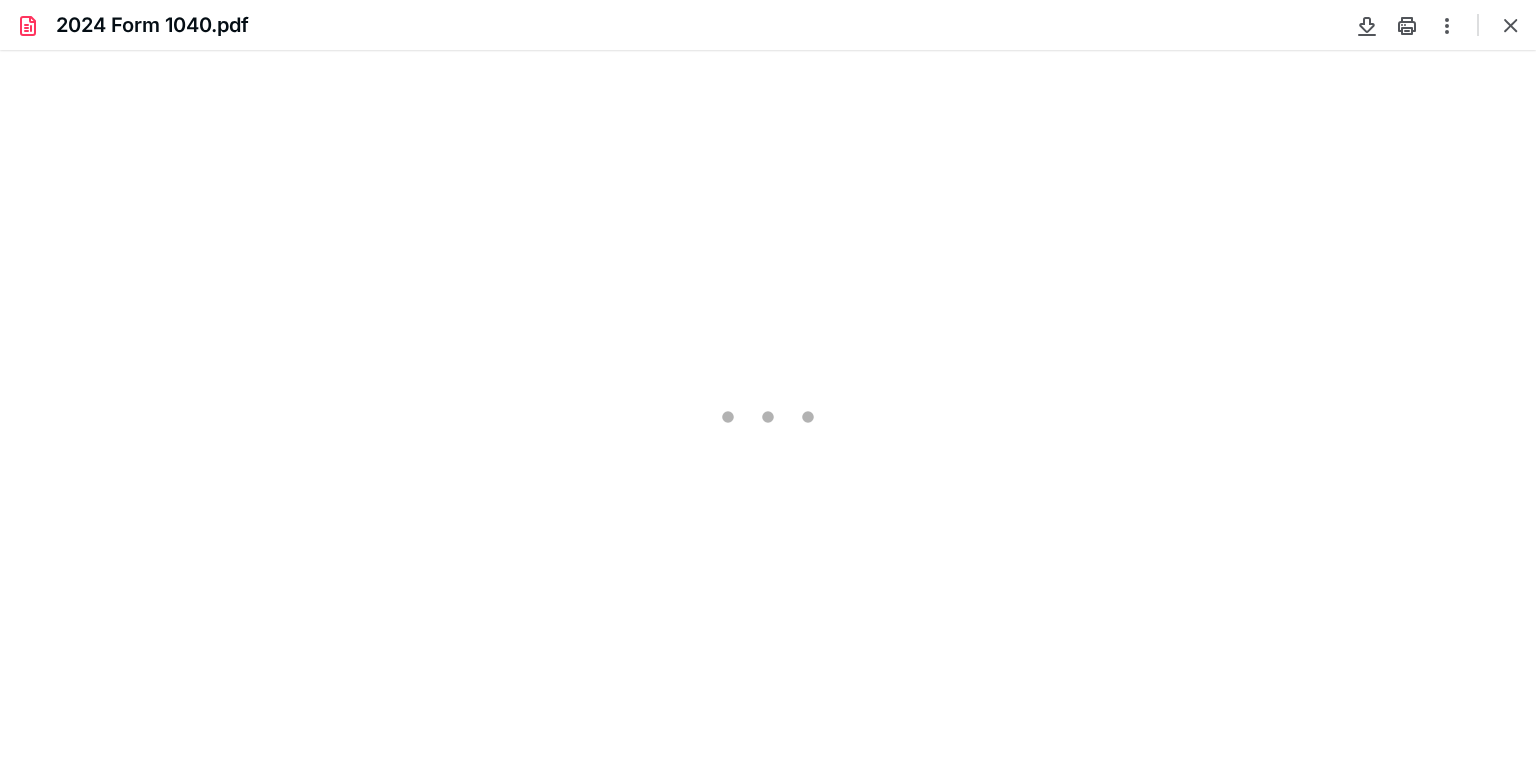 type on "88" 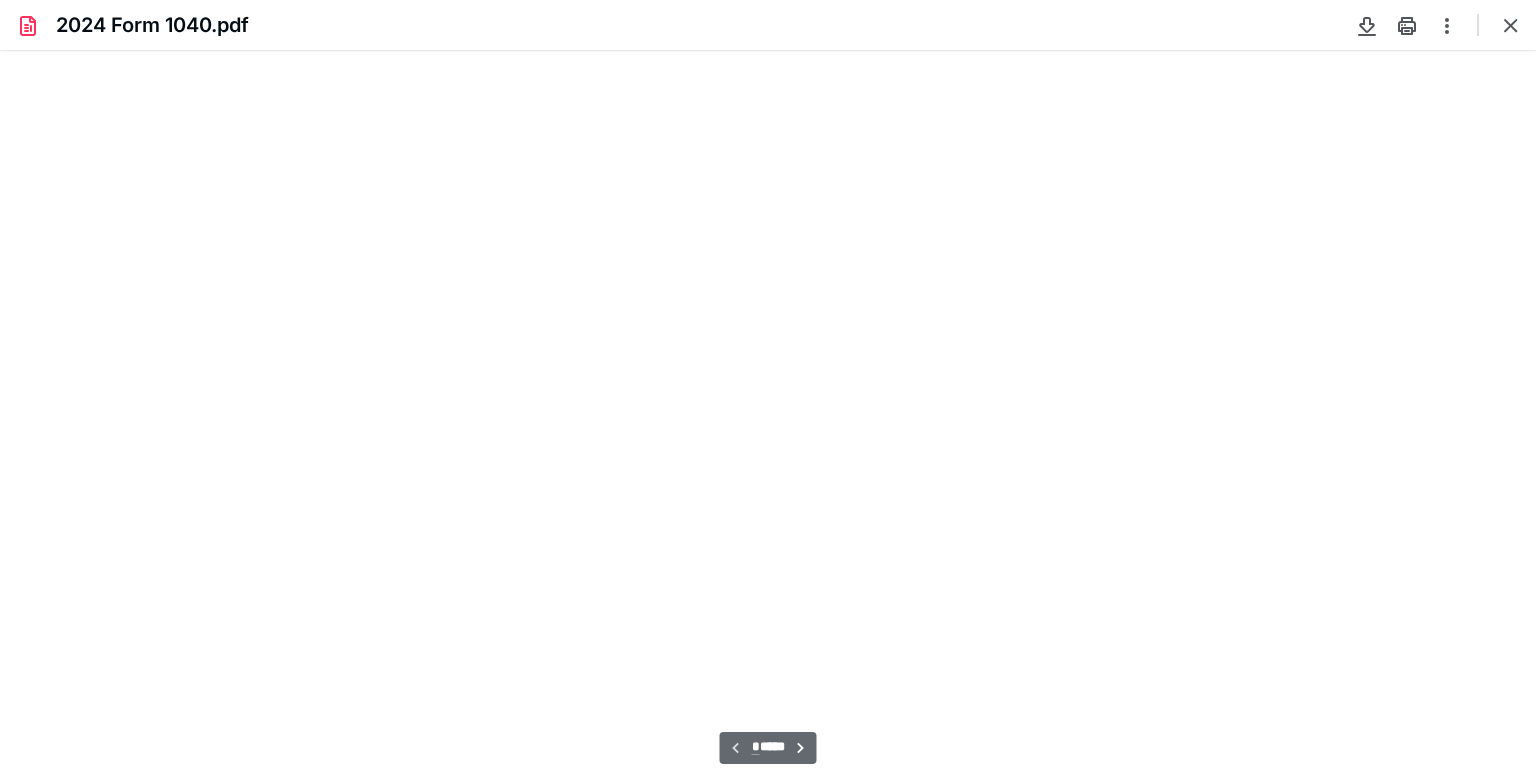 scroll, scrollTop: 39, scrollLeft: 0, axis: vertical 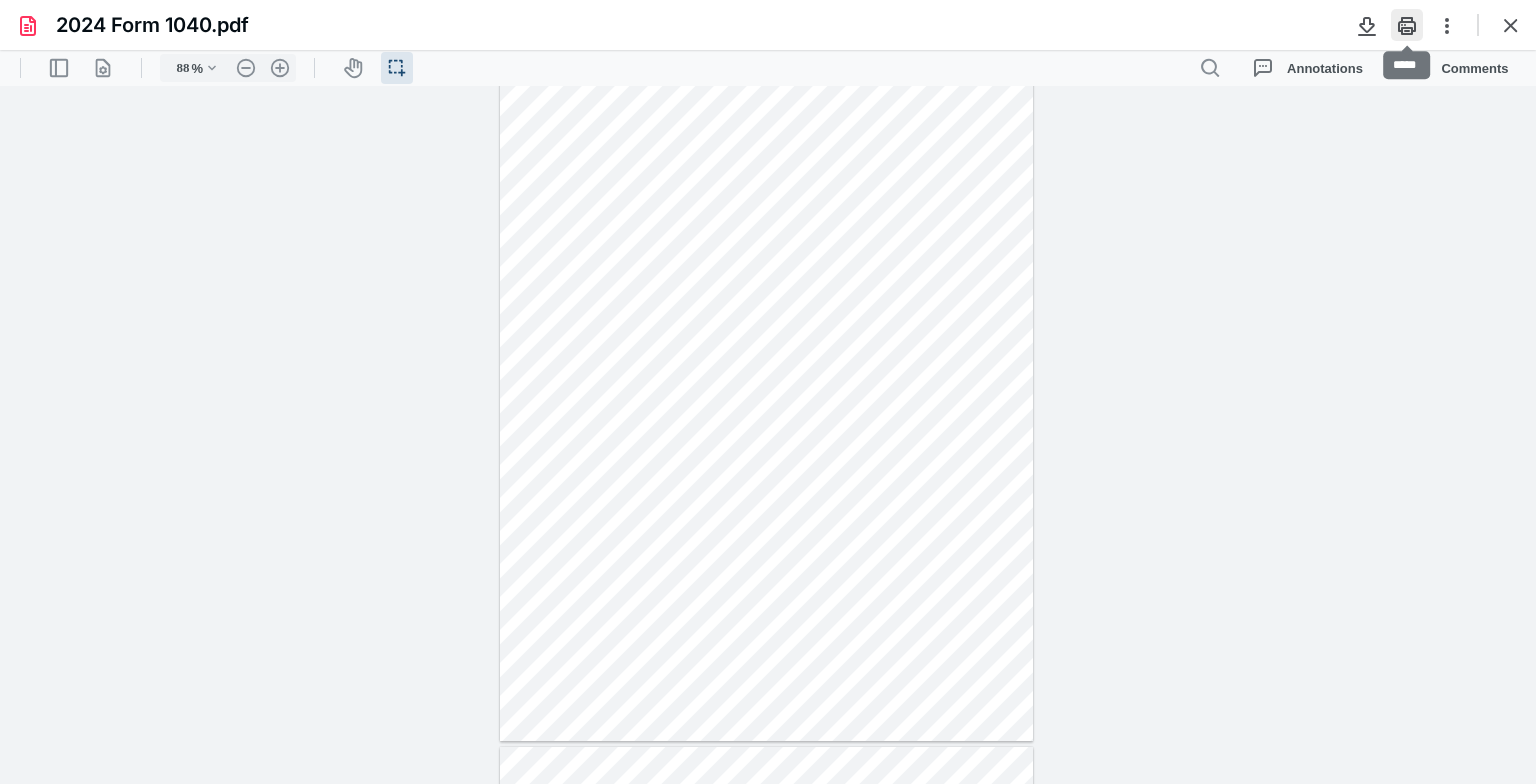click at bounding box center (1407, 25) 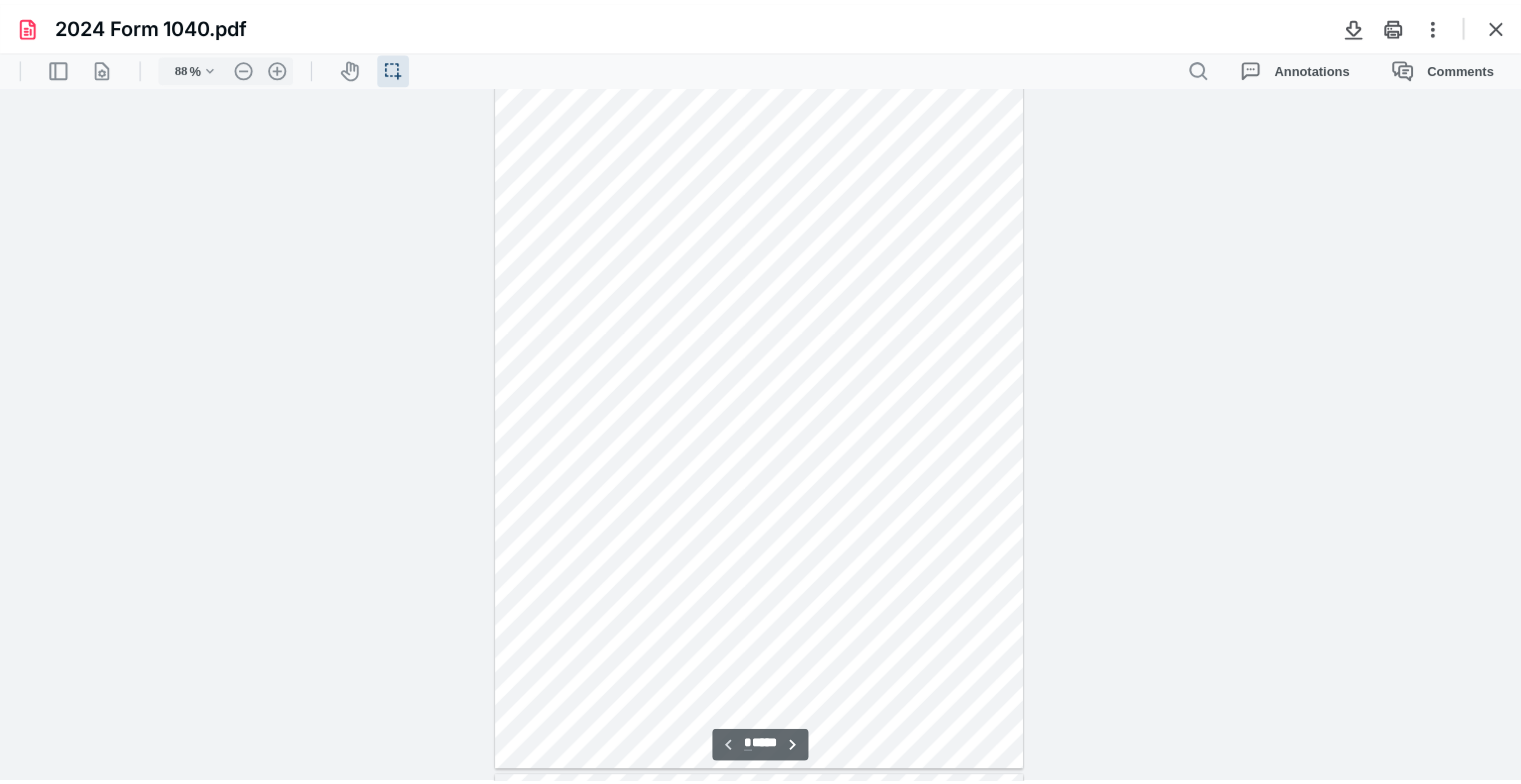 scroll, scrollTop: 0, scrollLeft: 0, axis: both 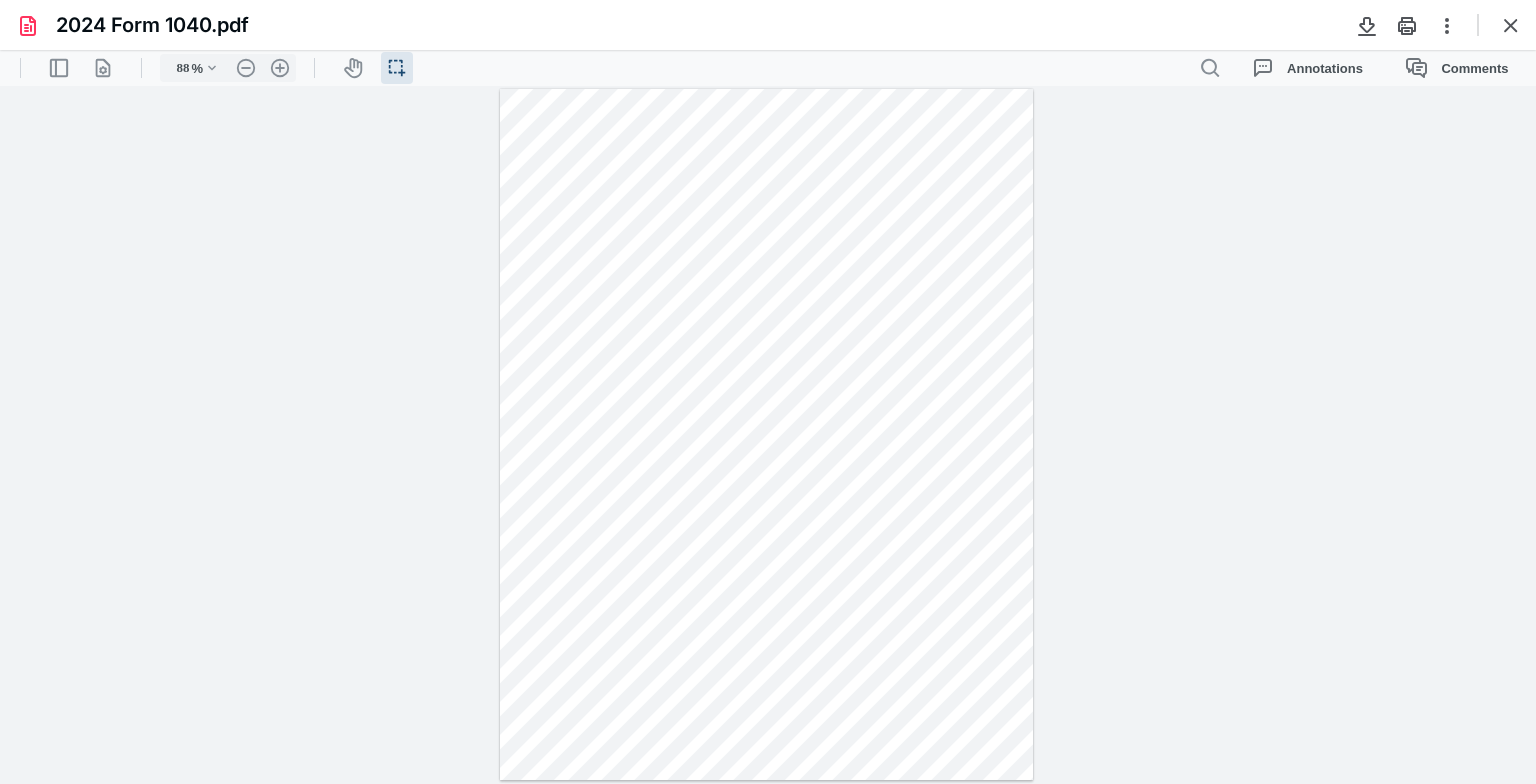 click on "**********" at bounding box center [768, 435] 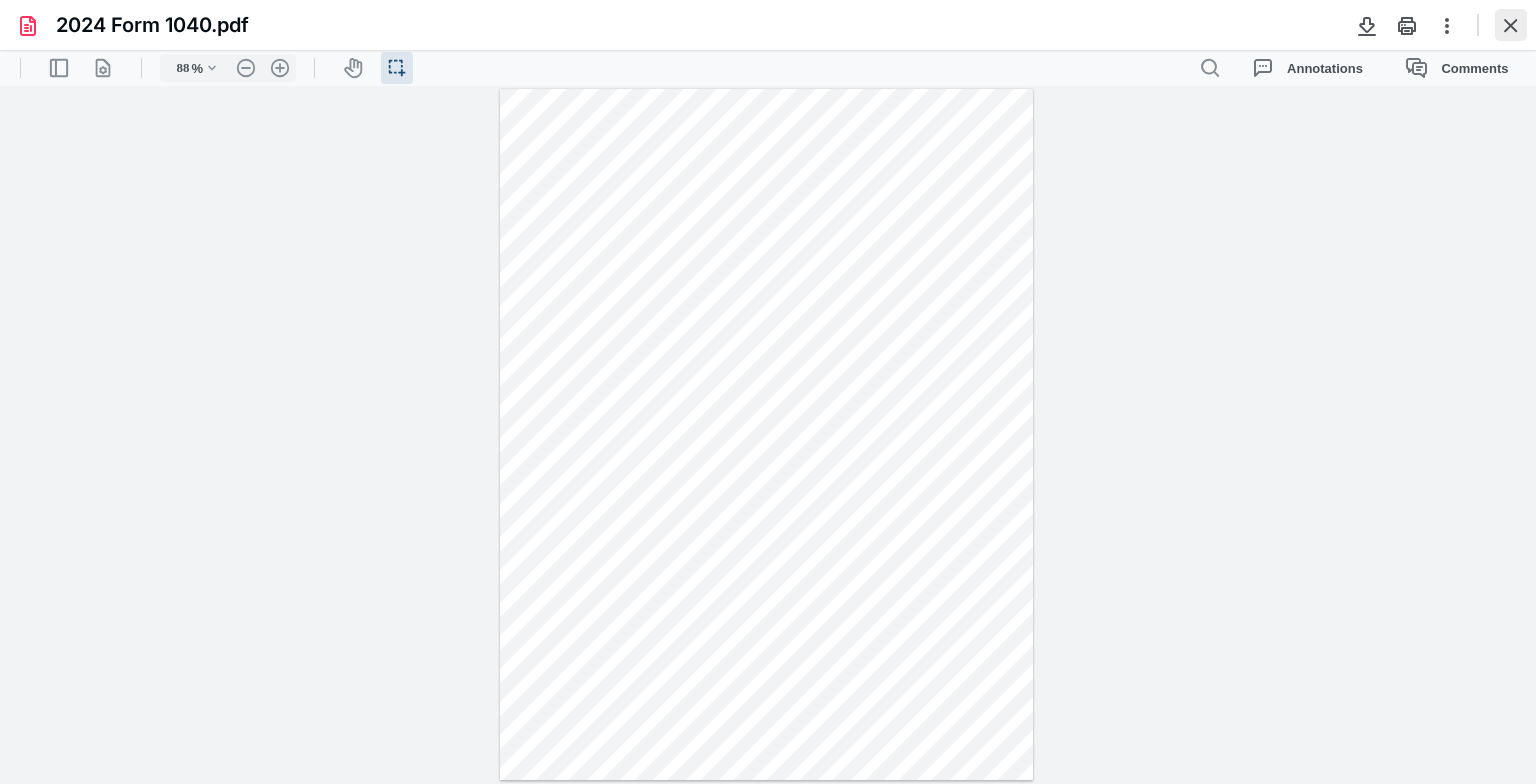 click at bounding box center (1511, 25) 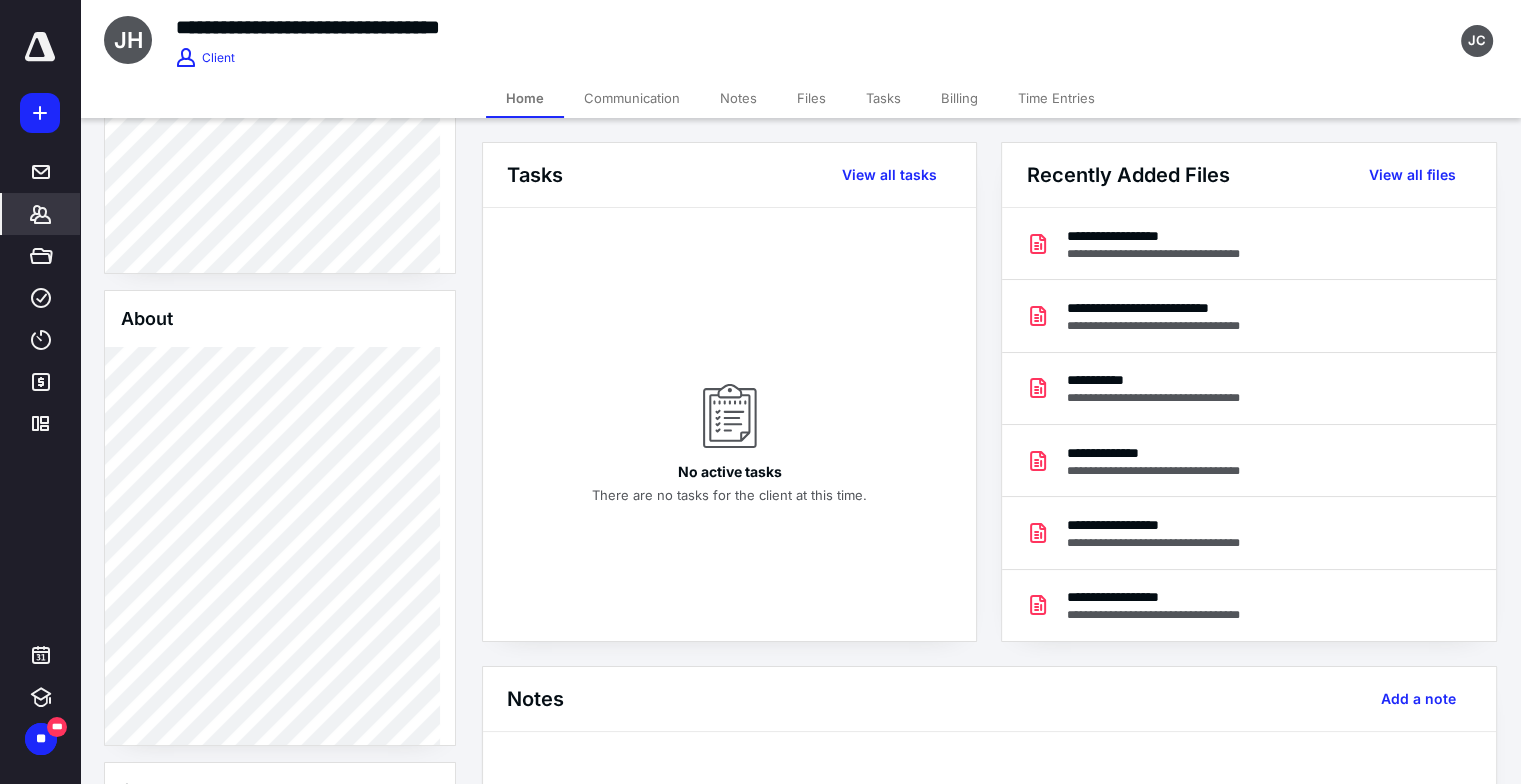 scroll, scrollTop: 400, scrollLeft: 0, axis: vertical 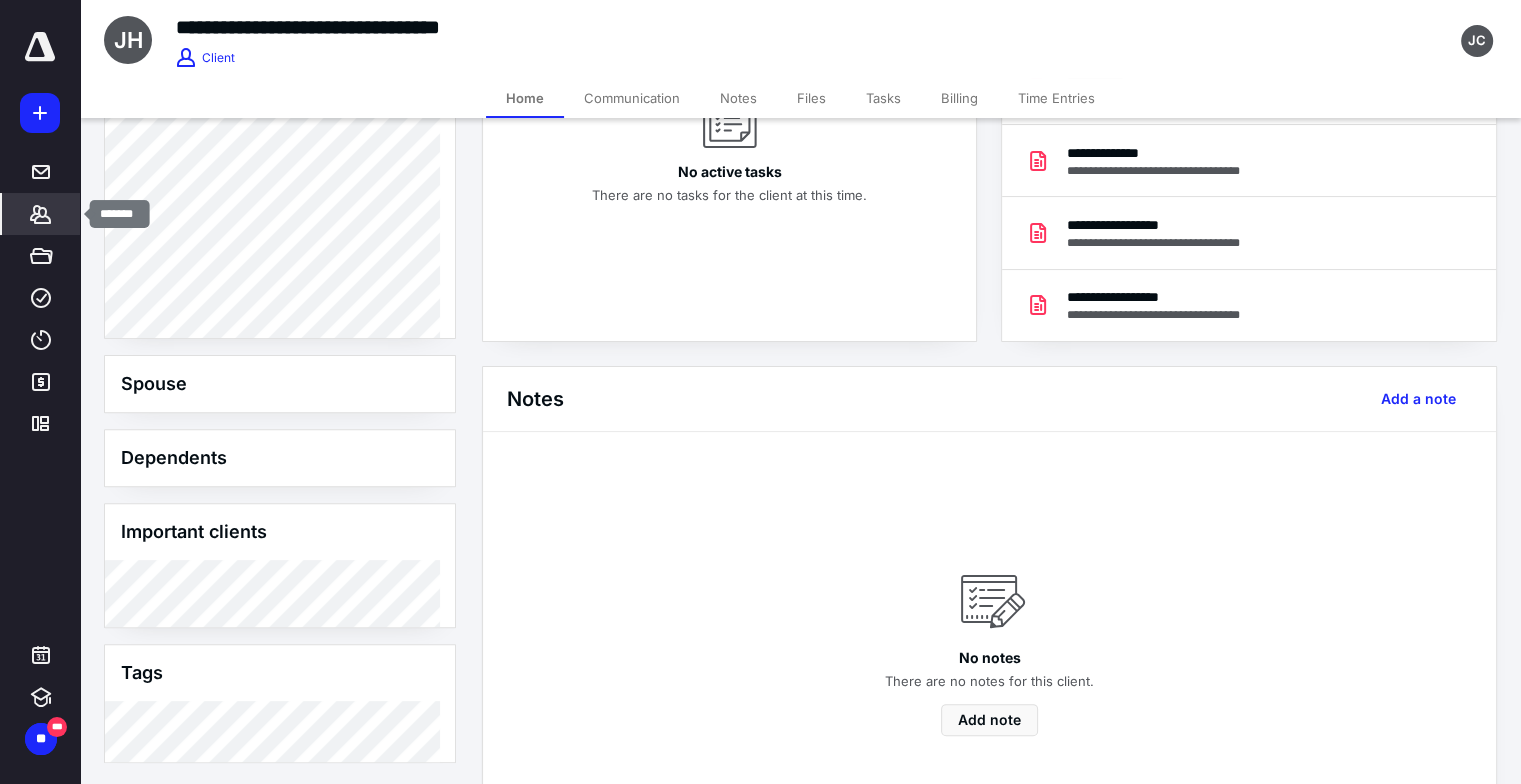 click 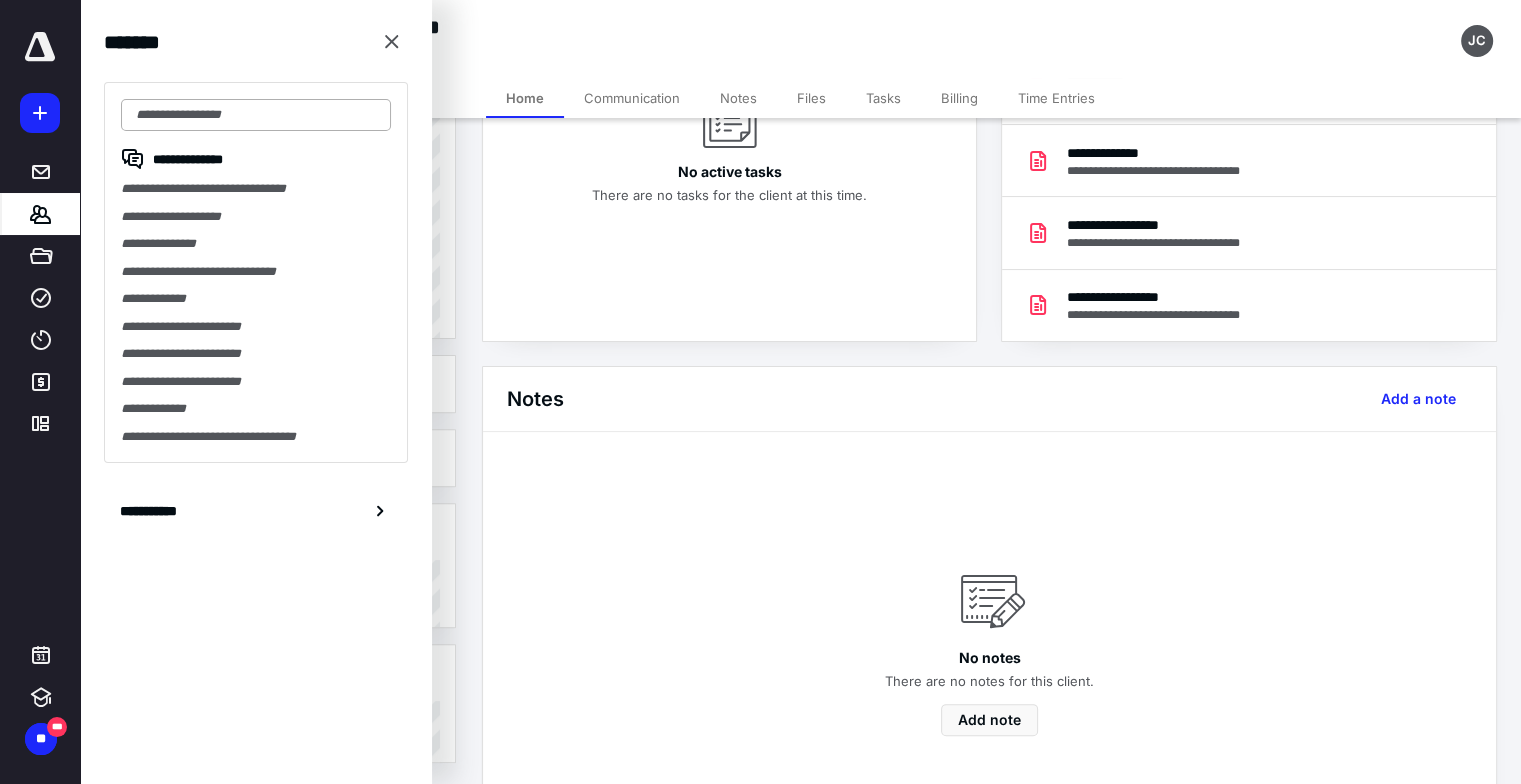 click at bounding box center [256, 115] 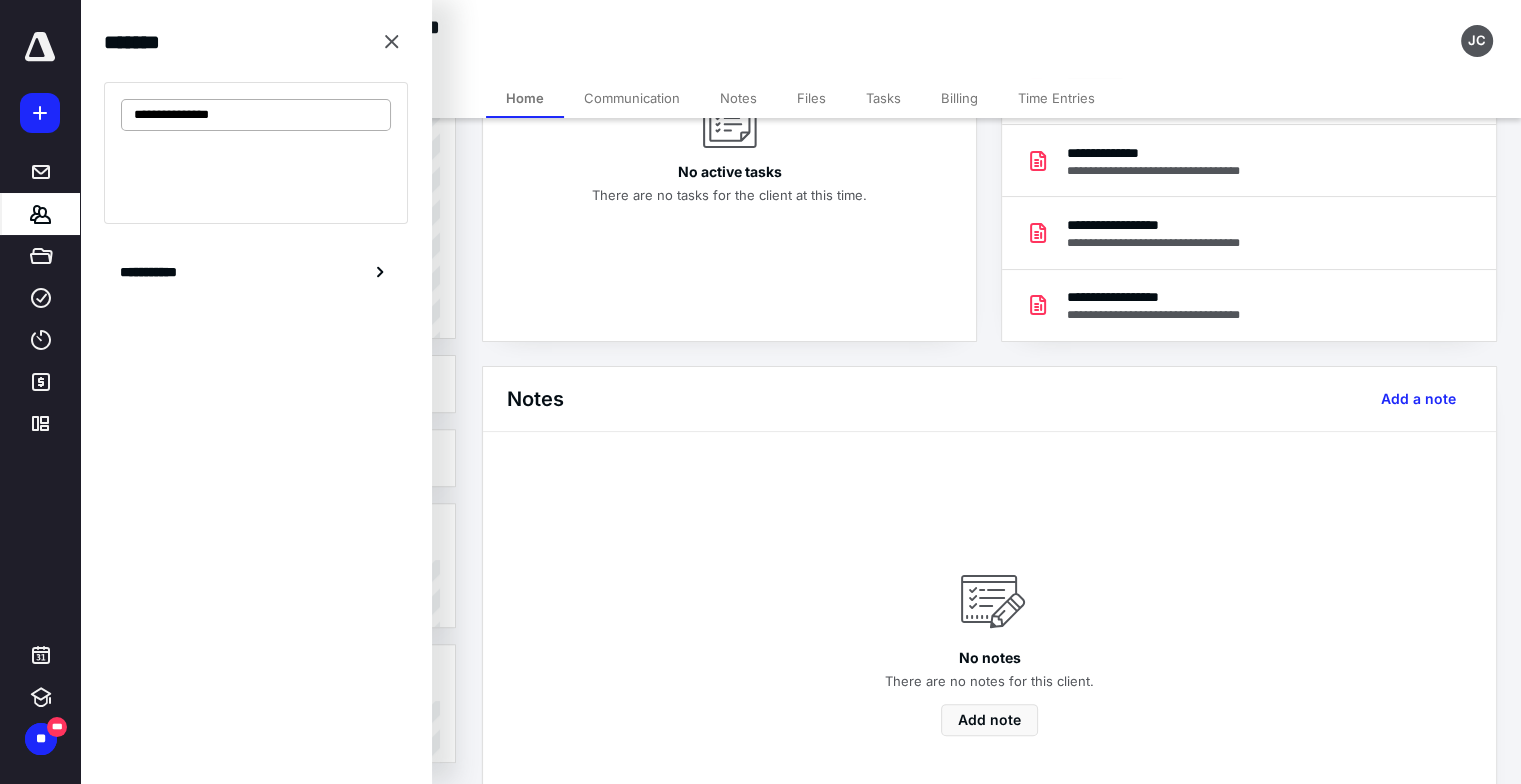 type on "**********" 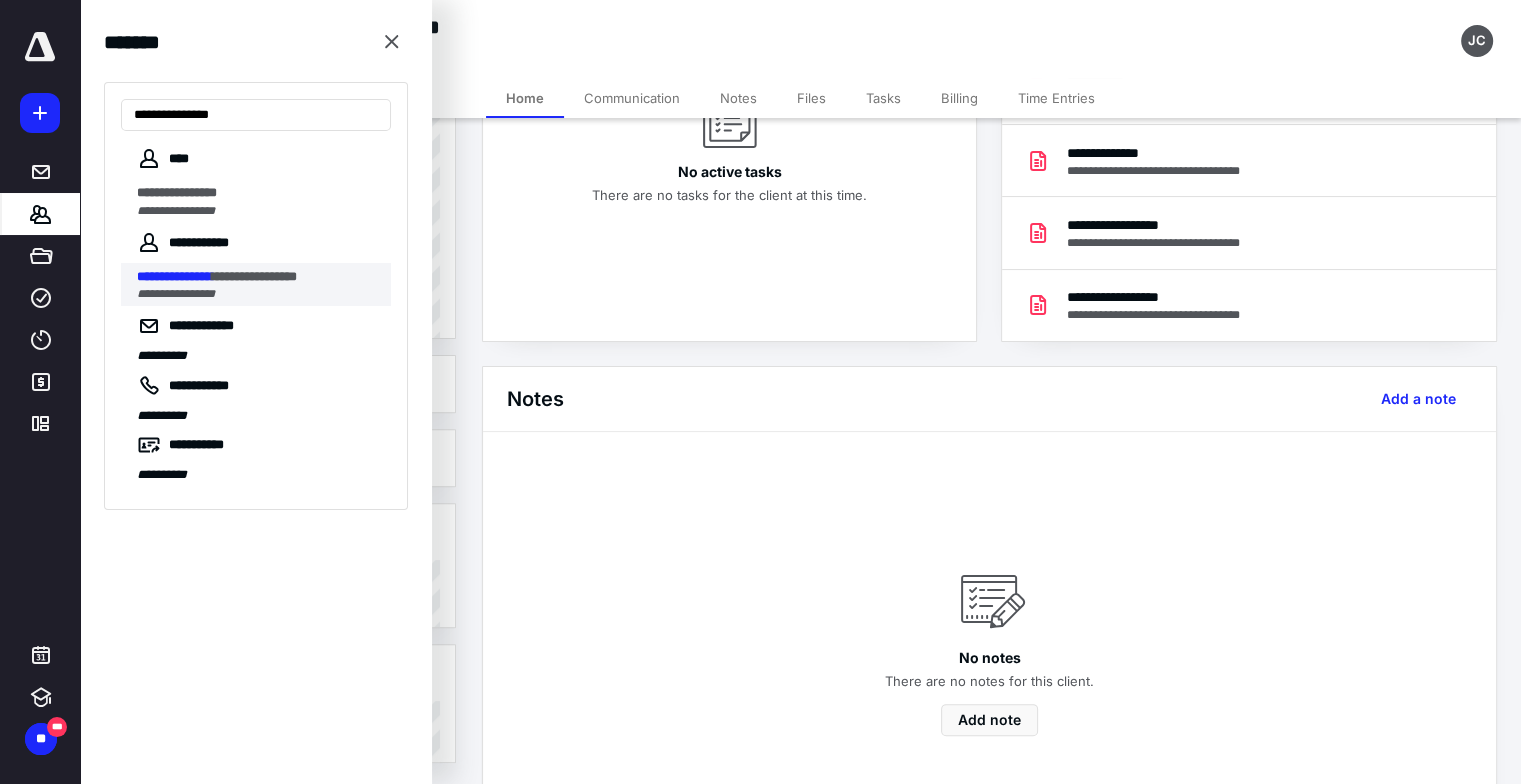 click on "**********" at bounding box center (264, 285) 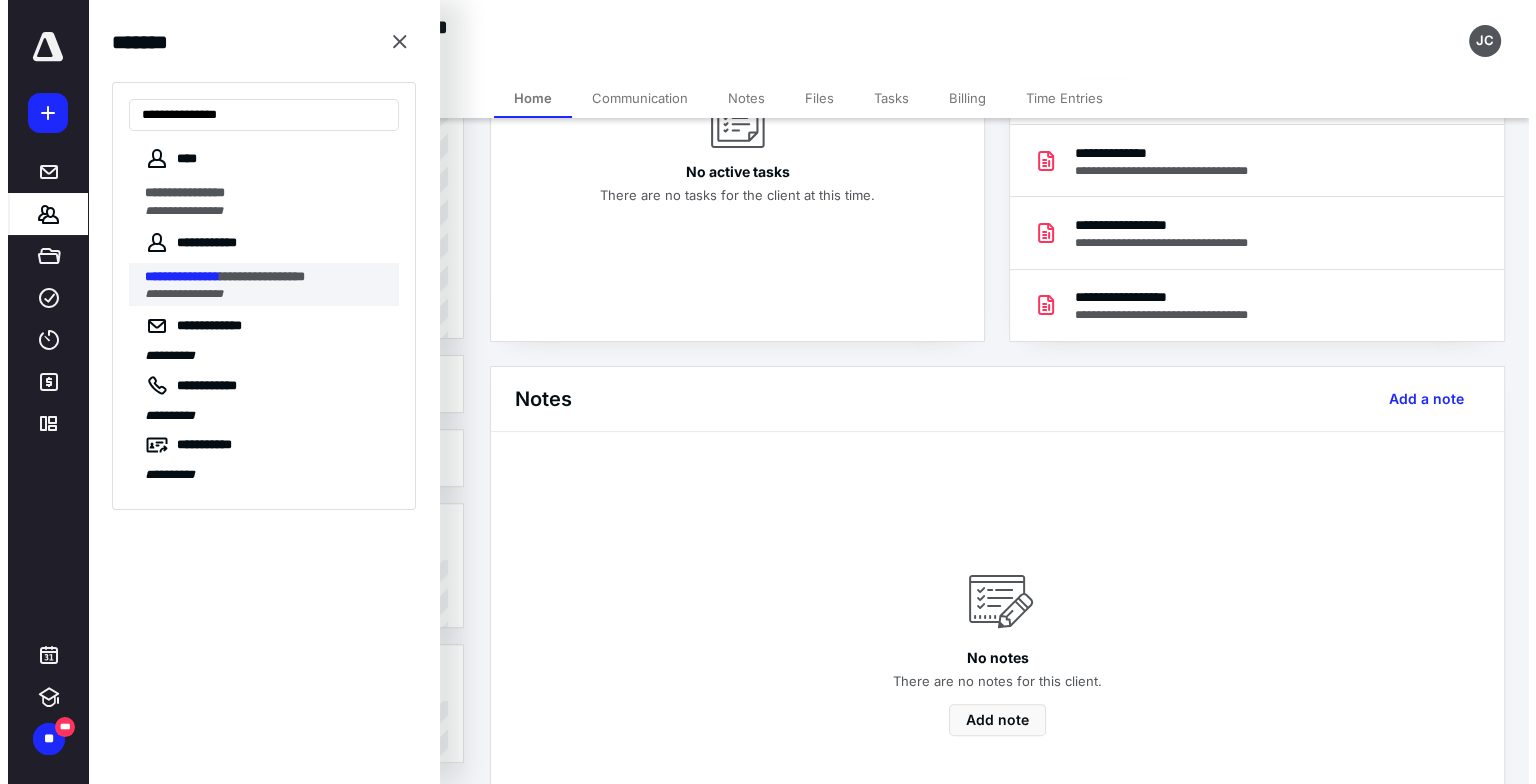 scroll, scrollTop: 0, scrollLeft: 0, axis: both 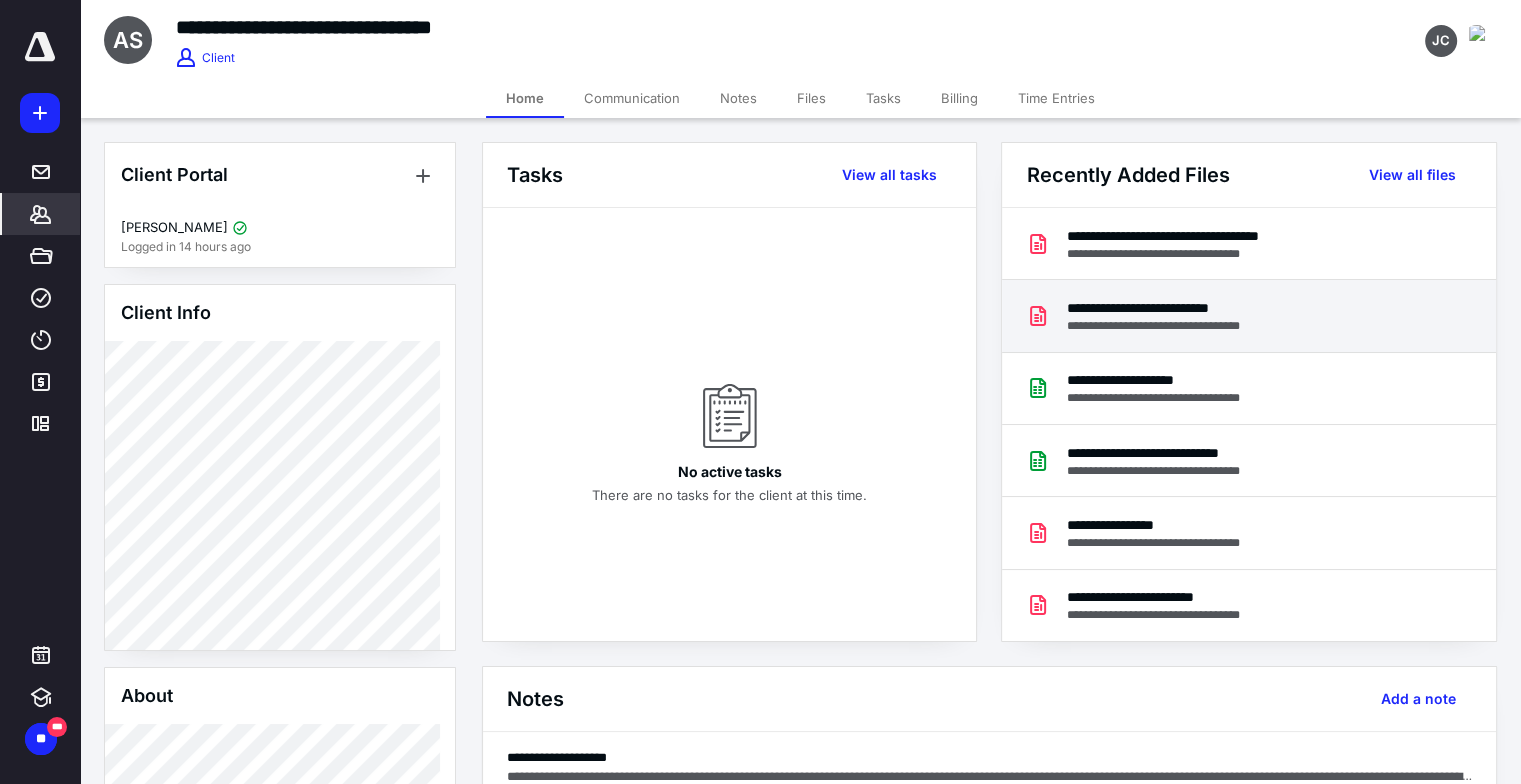 click on "**********" at bounding box center [1169, 326] 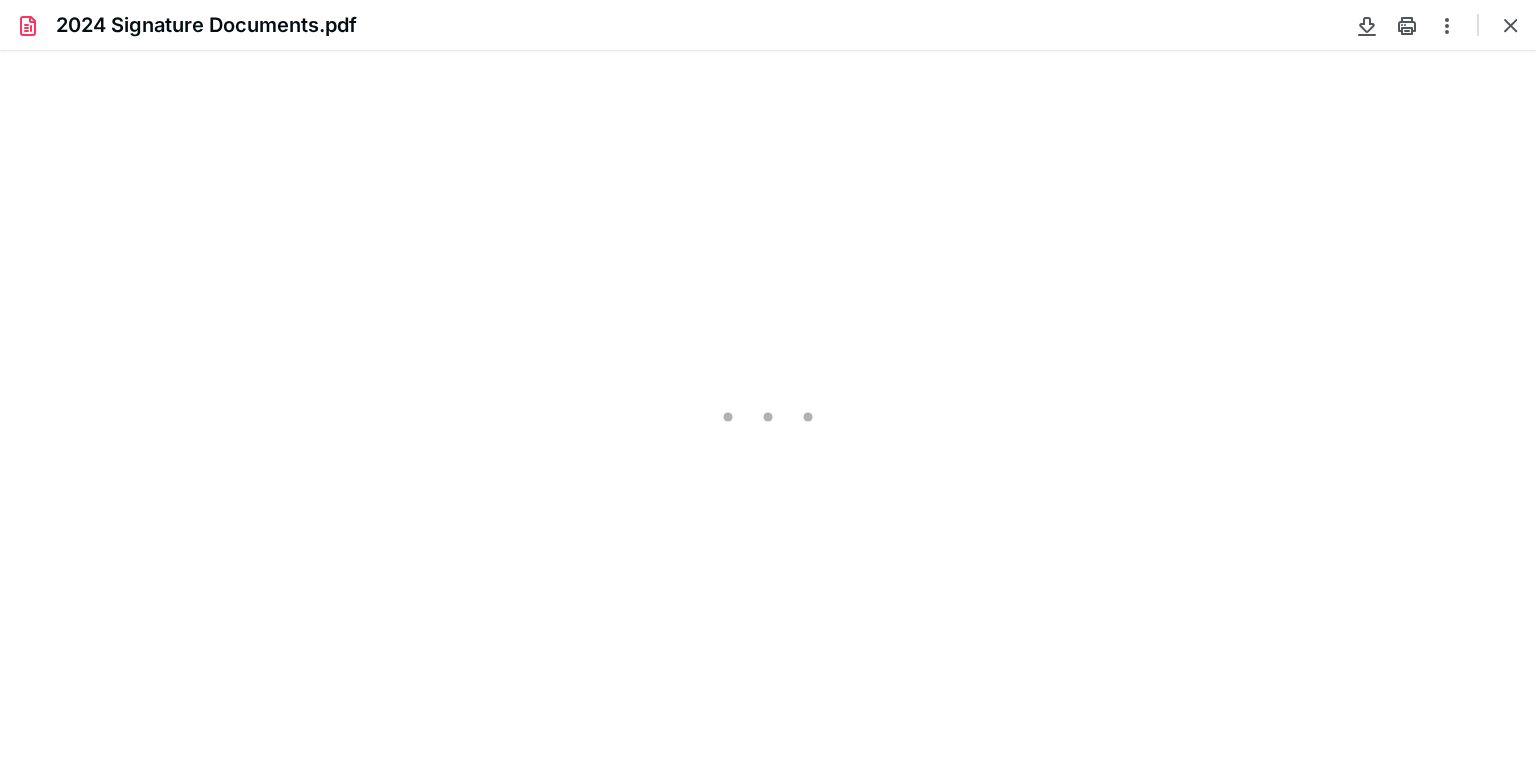 scroll, scrollTop: 0, scrollLeft: 0, axis: both 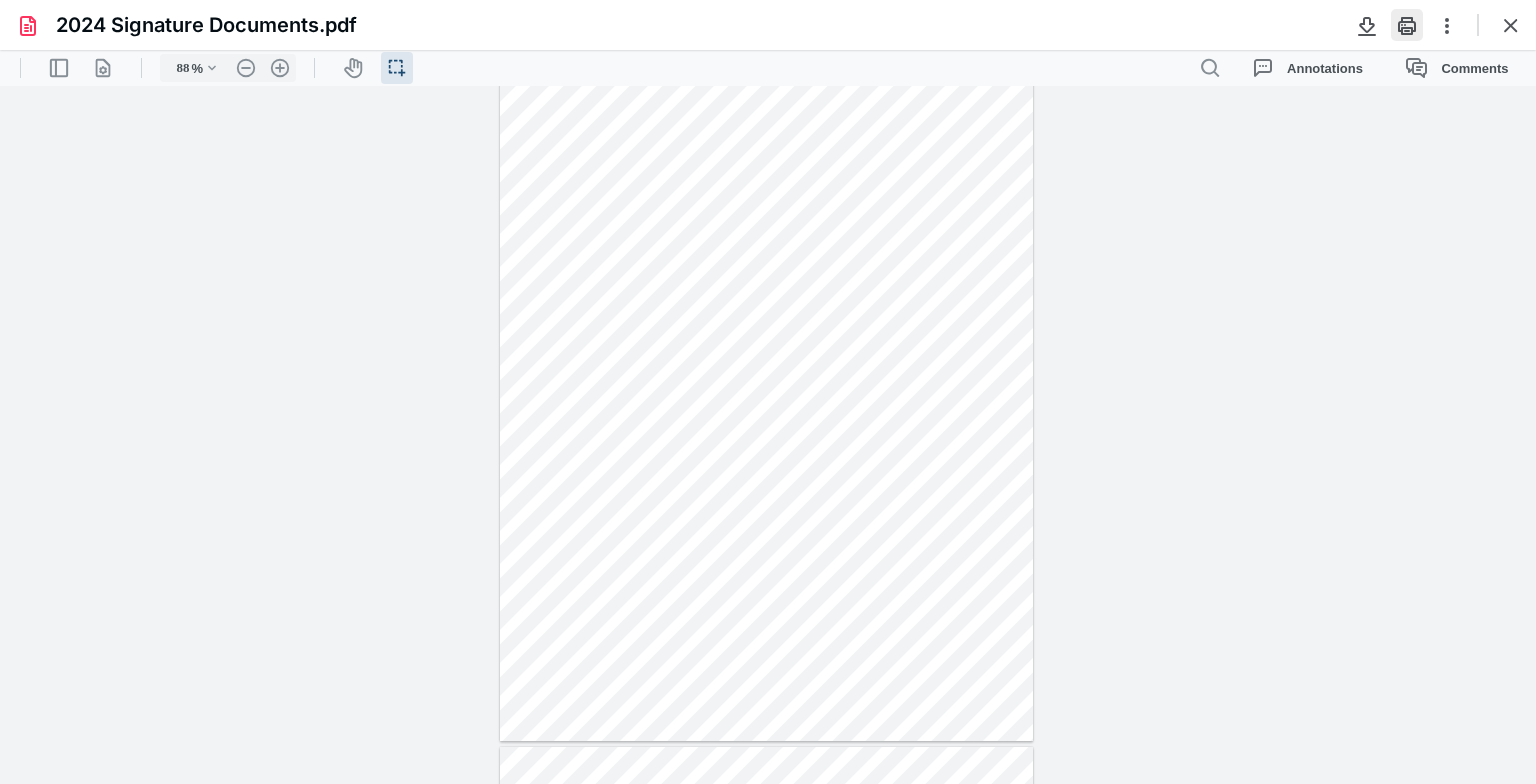 click at bounding box center [1407, 25] 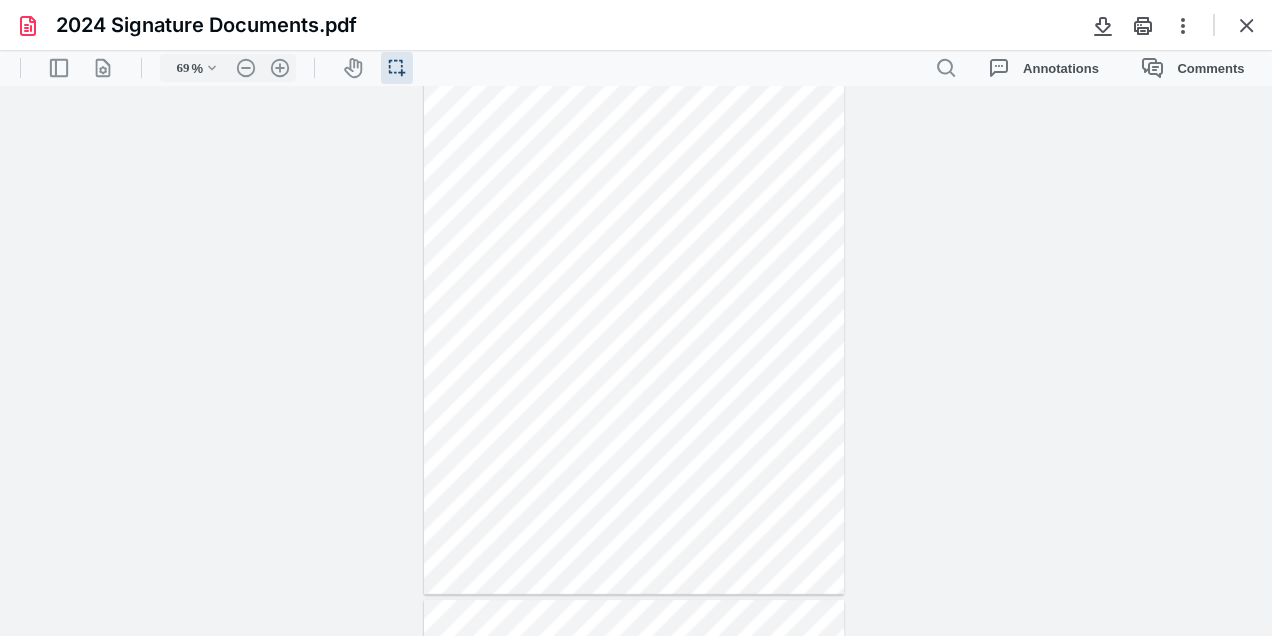 type on "88" 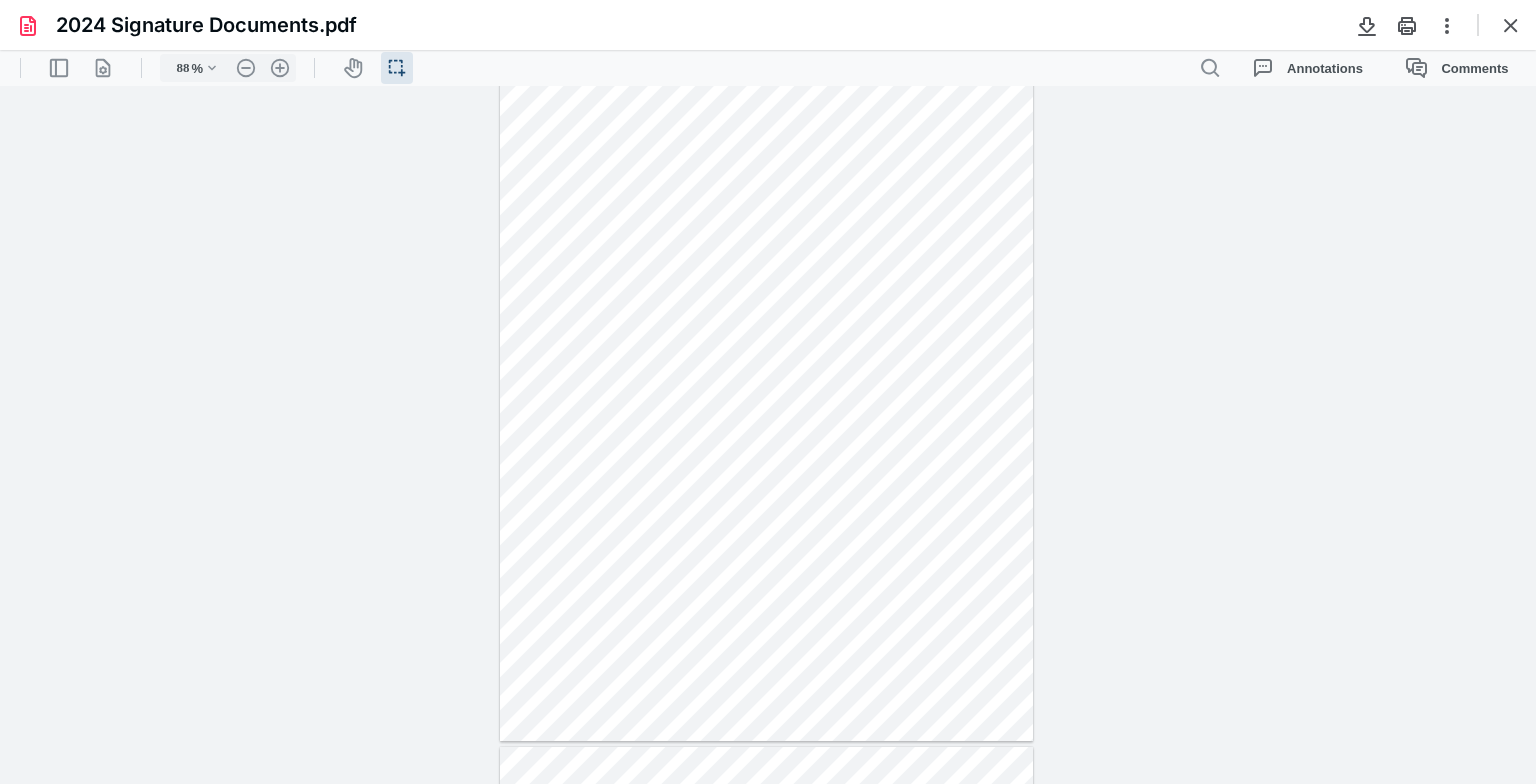click at bounding box center (1487, 25) 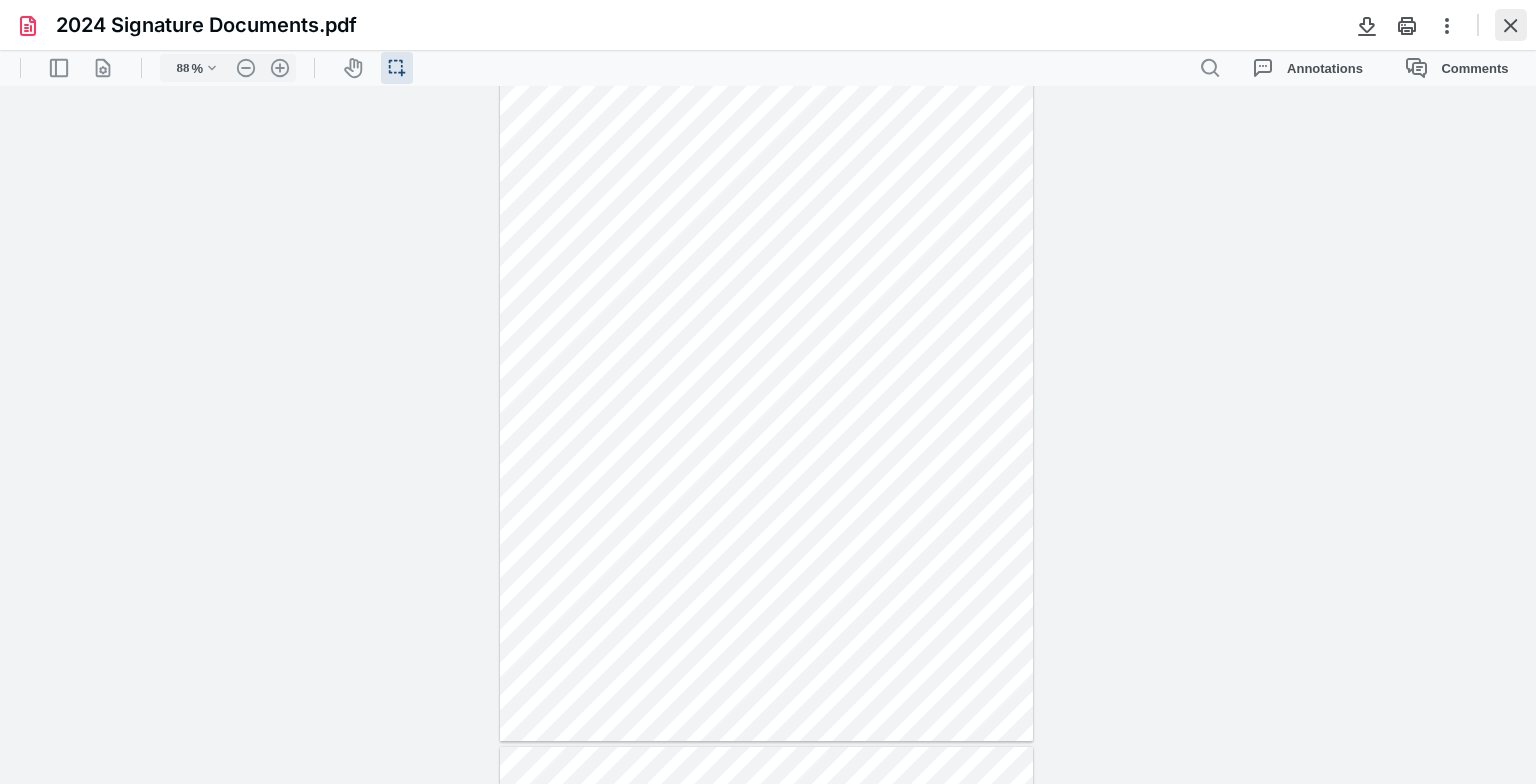 click at bounding box center (1511, 25) 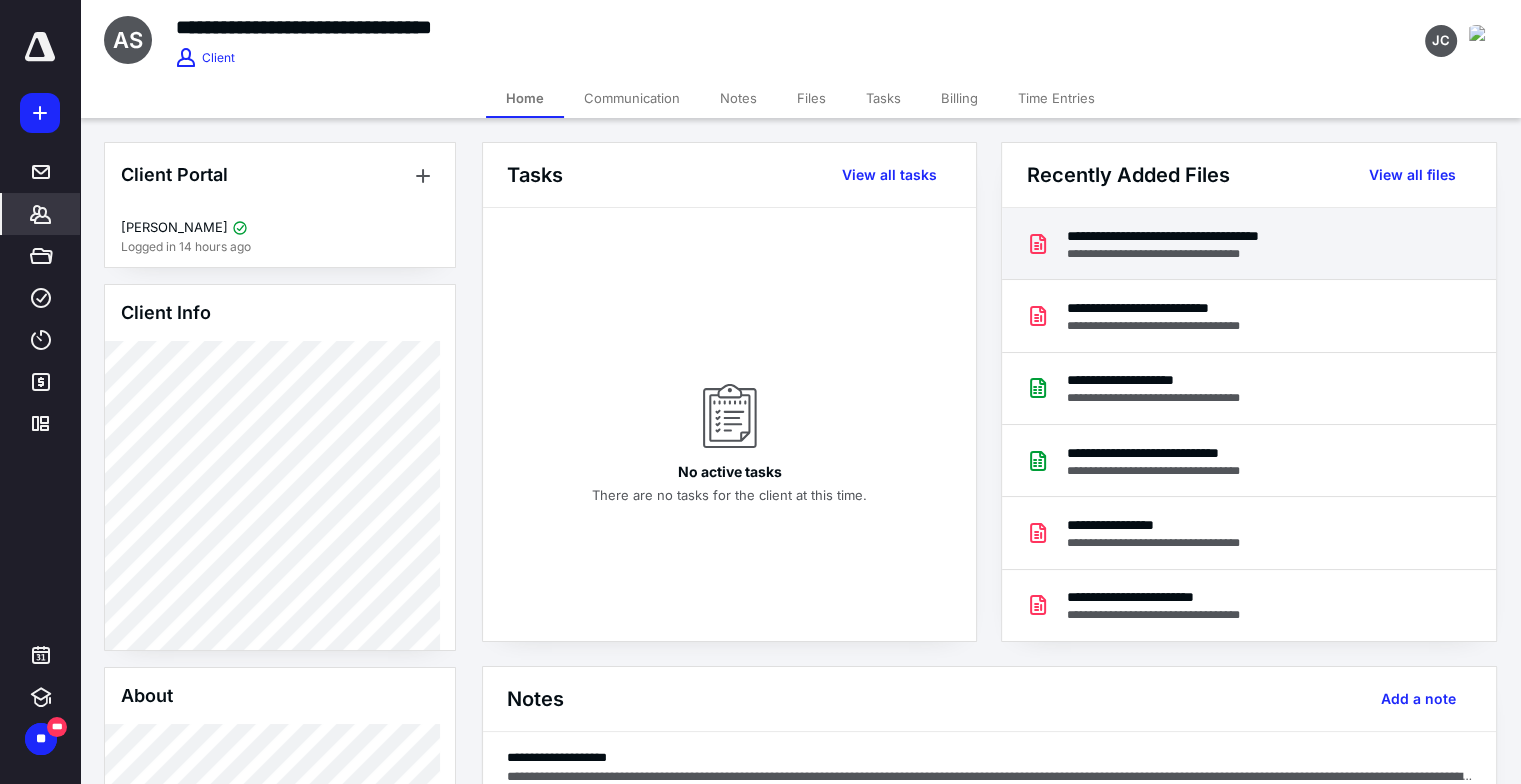 click on "**********" at bounding box center [1200, 236] 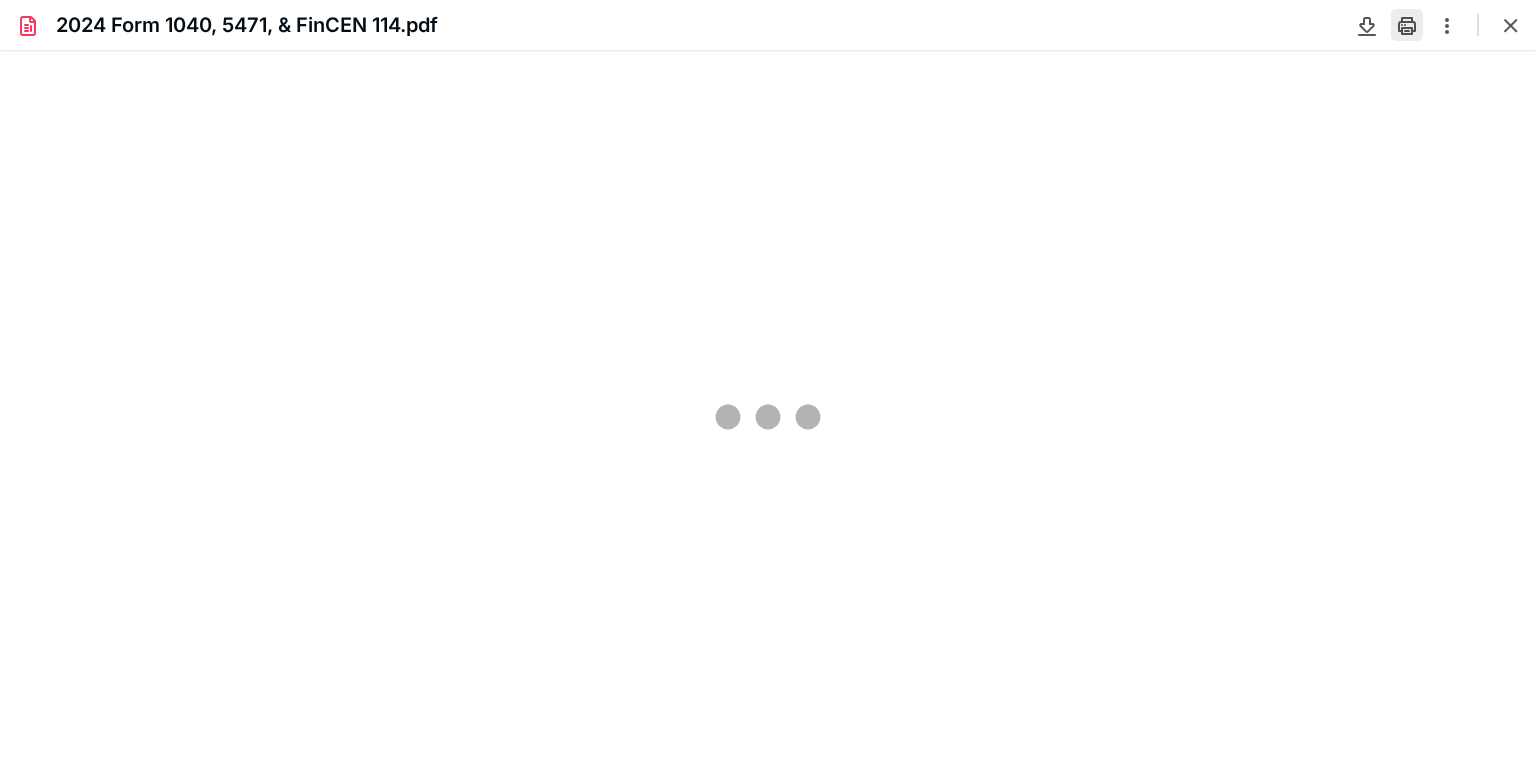 scroll, scrollTop: 0, scrollLeft: 0, axis: both 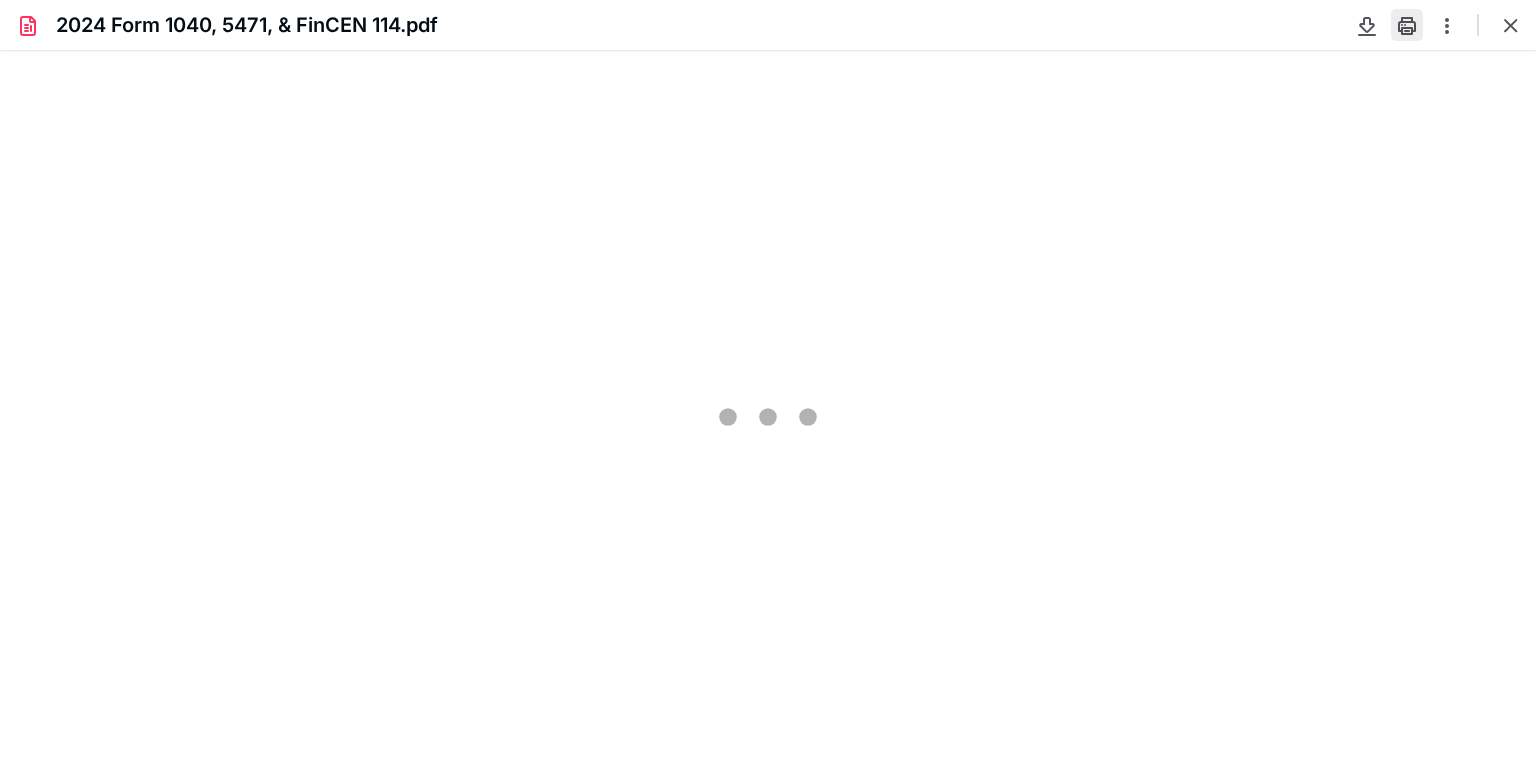 click at bounding box center [1407, 25] 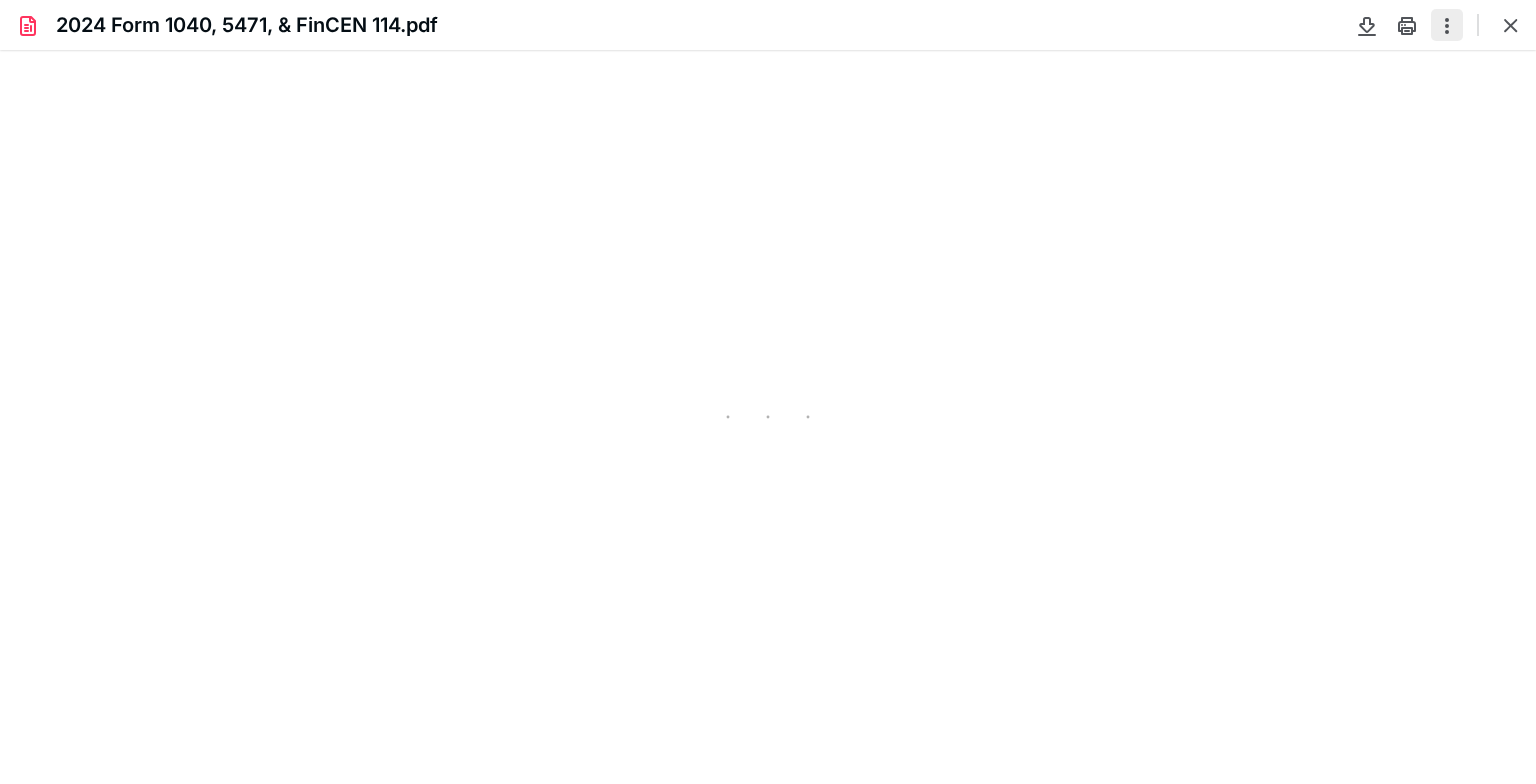 type on "88" 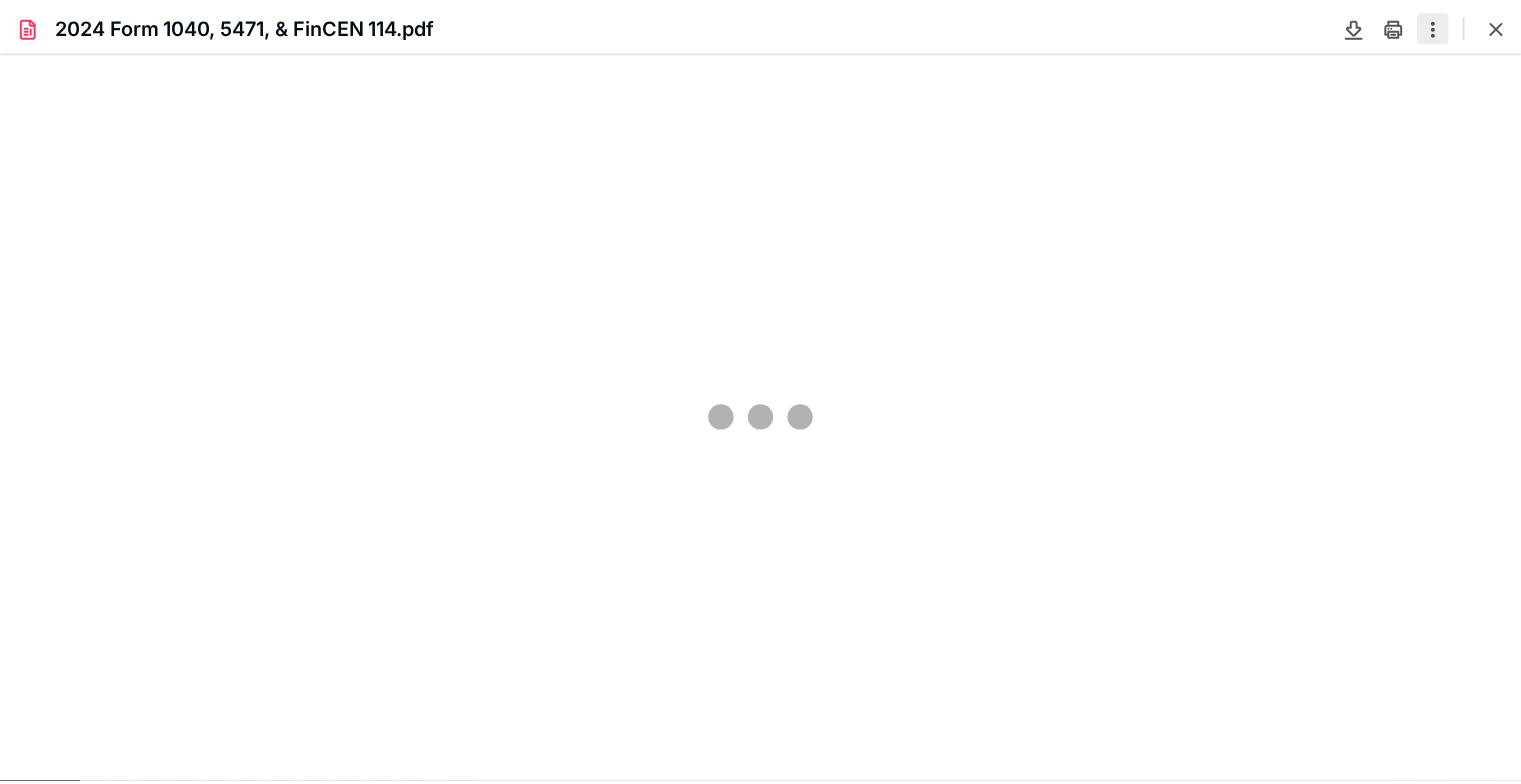 scroll, scrollTop: 39, scrollLeft: 0, axis: vertical 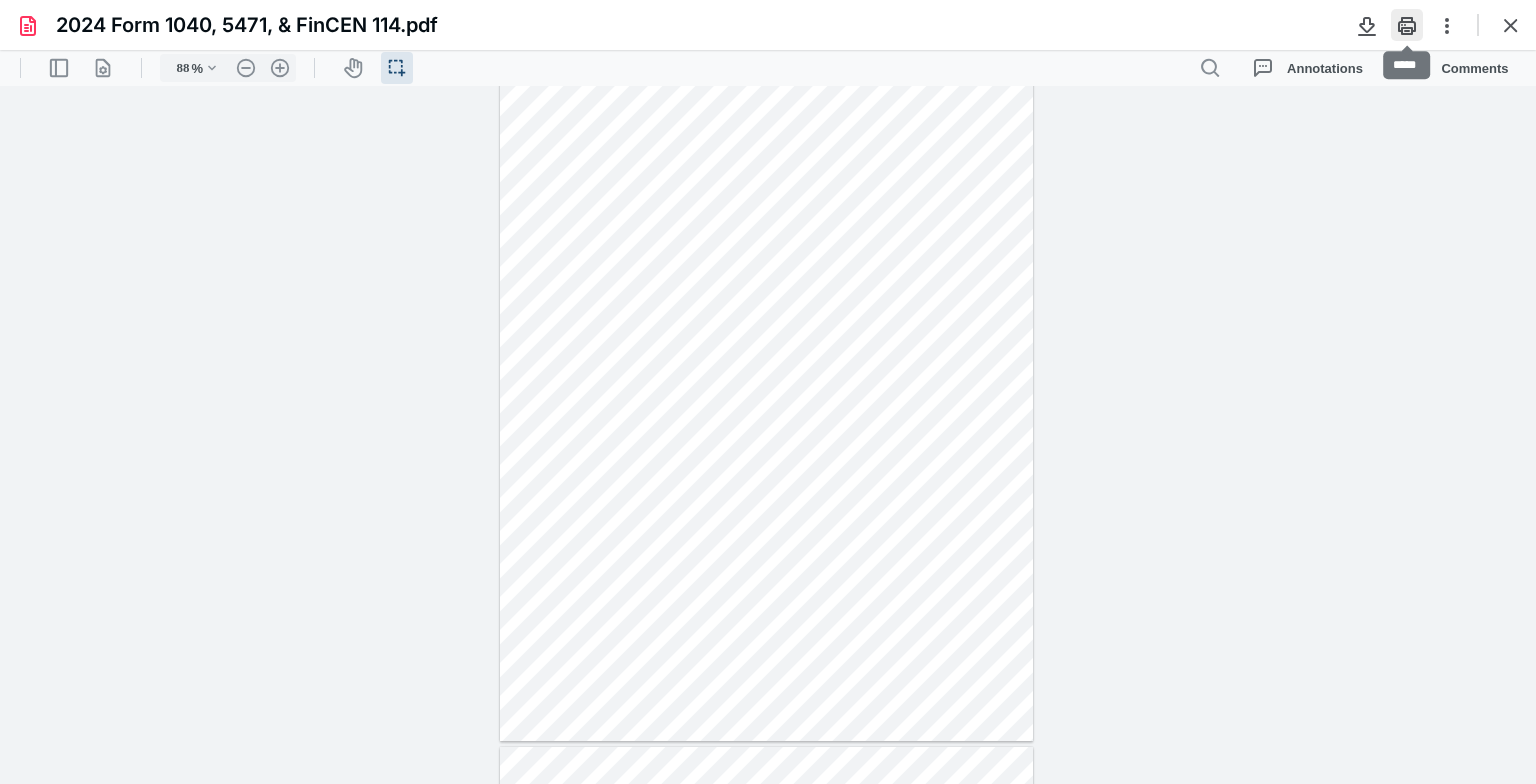 click at bounding box center (1407, 25) 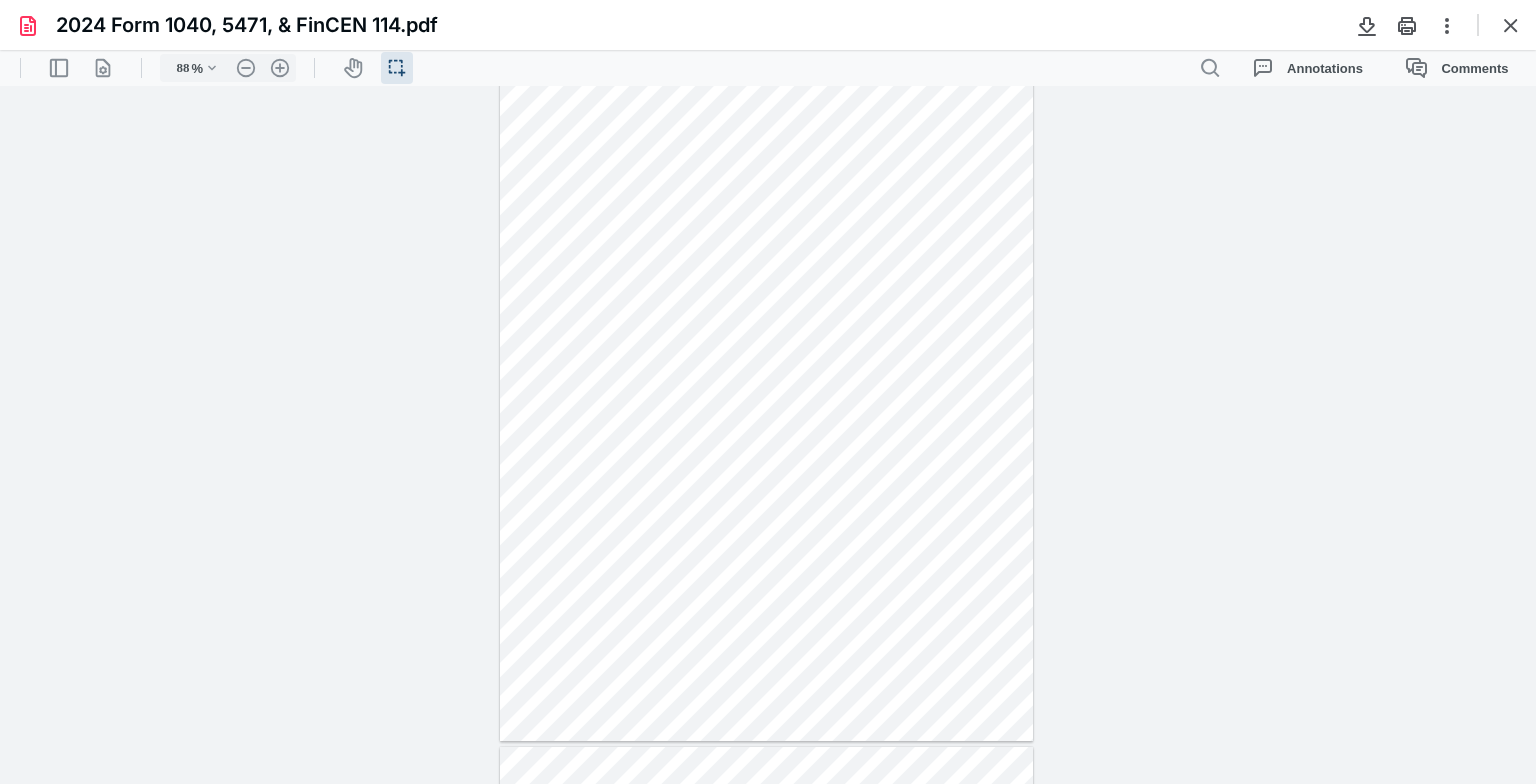click at bounding box center [1487, 25] 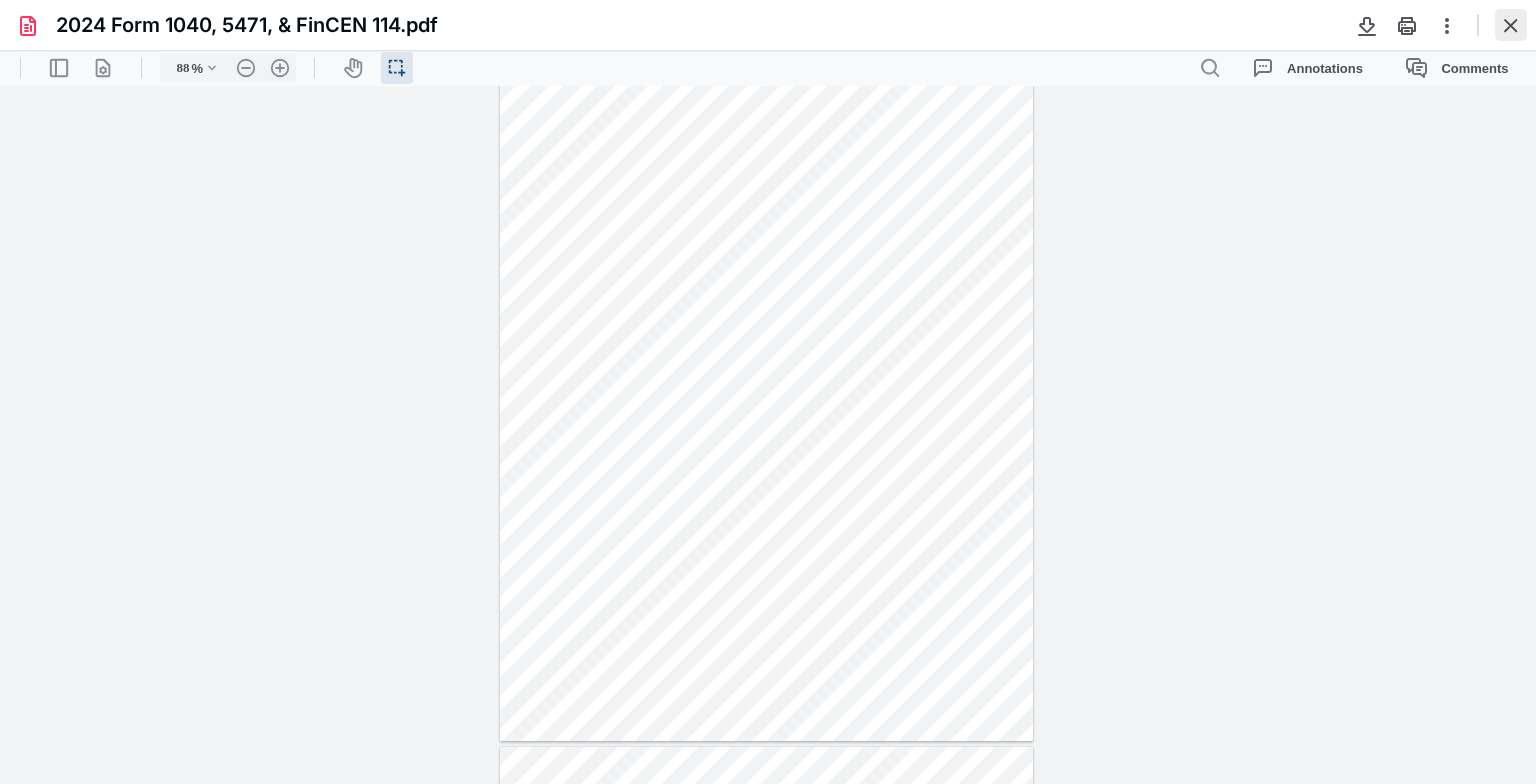 click at bounding box center (1511, 25) 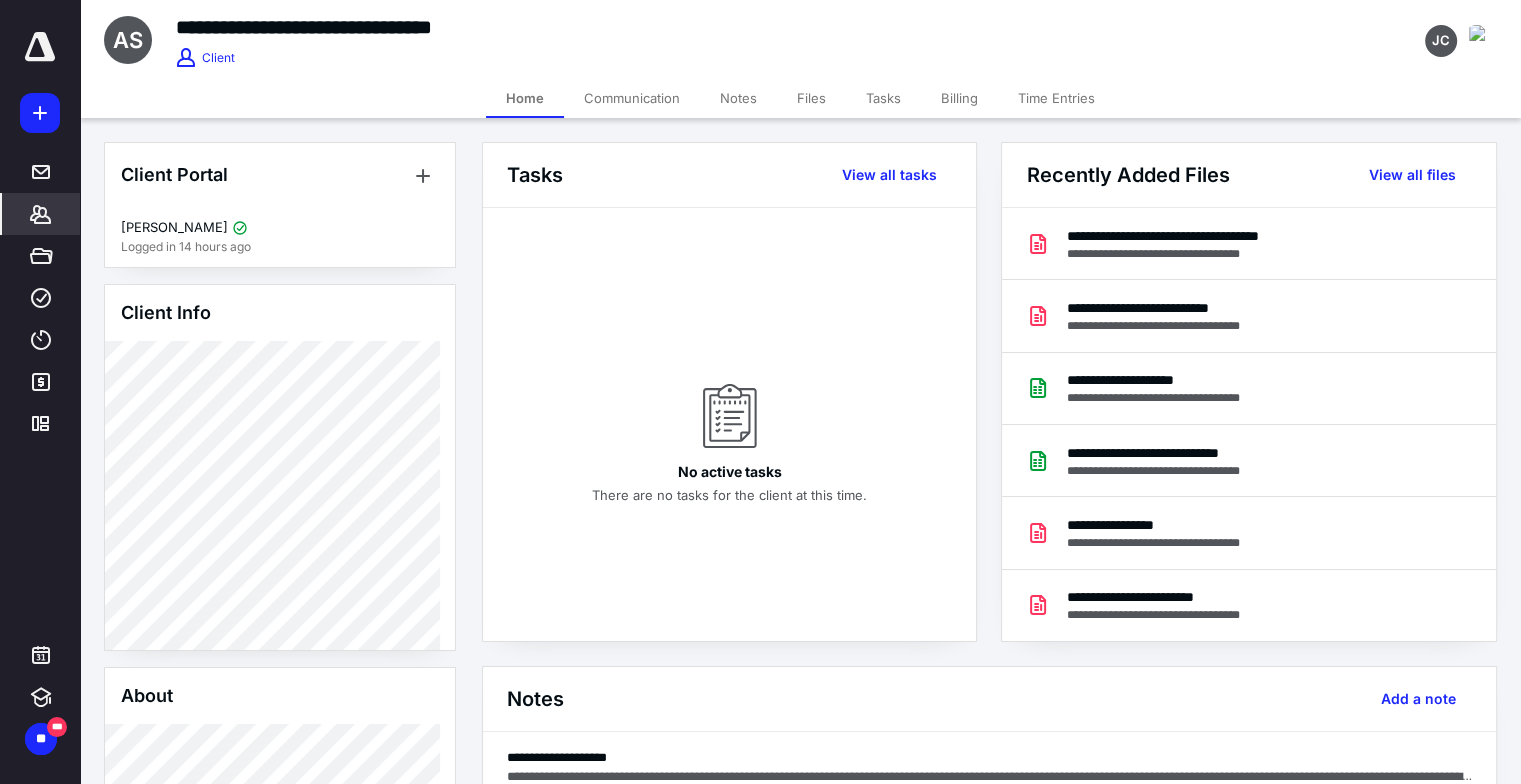 click on "Billing" at bounding box center (959, 98) 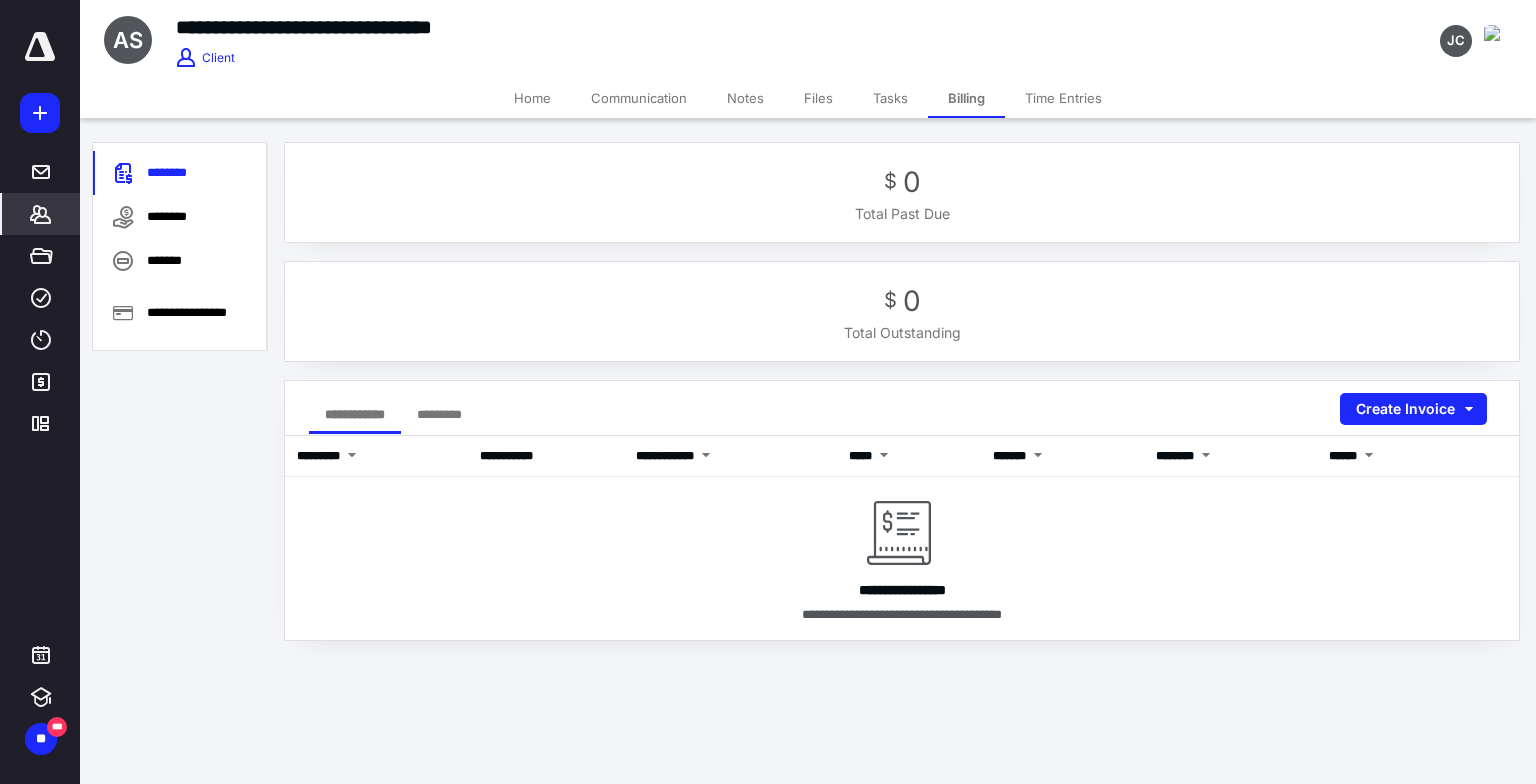 click on "Home" at bounding box center (532, 98) 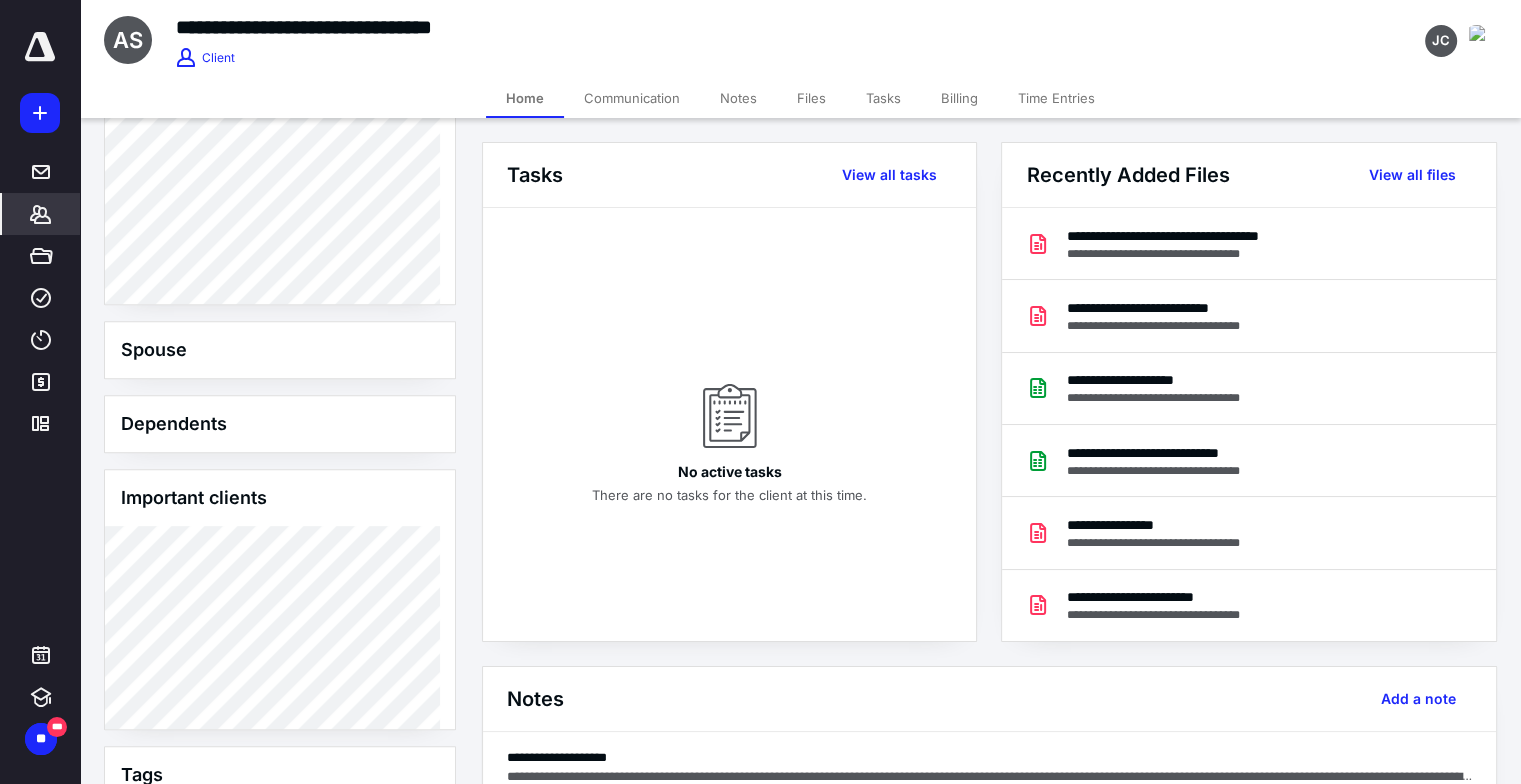 scroll, scrollTop: 1000, scrollLeft: 0, axis: vertical 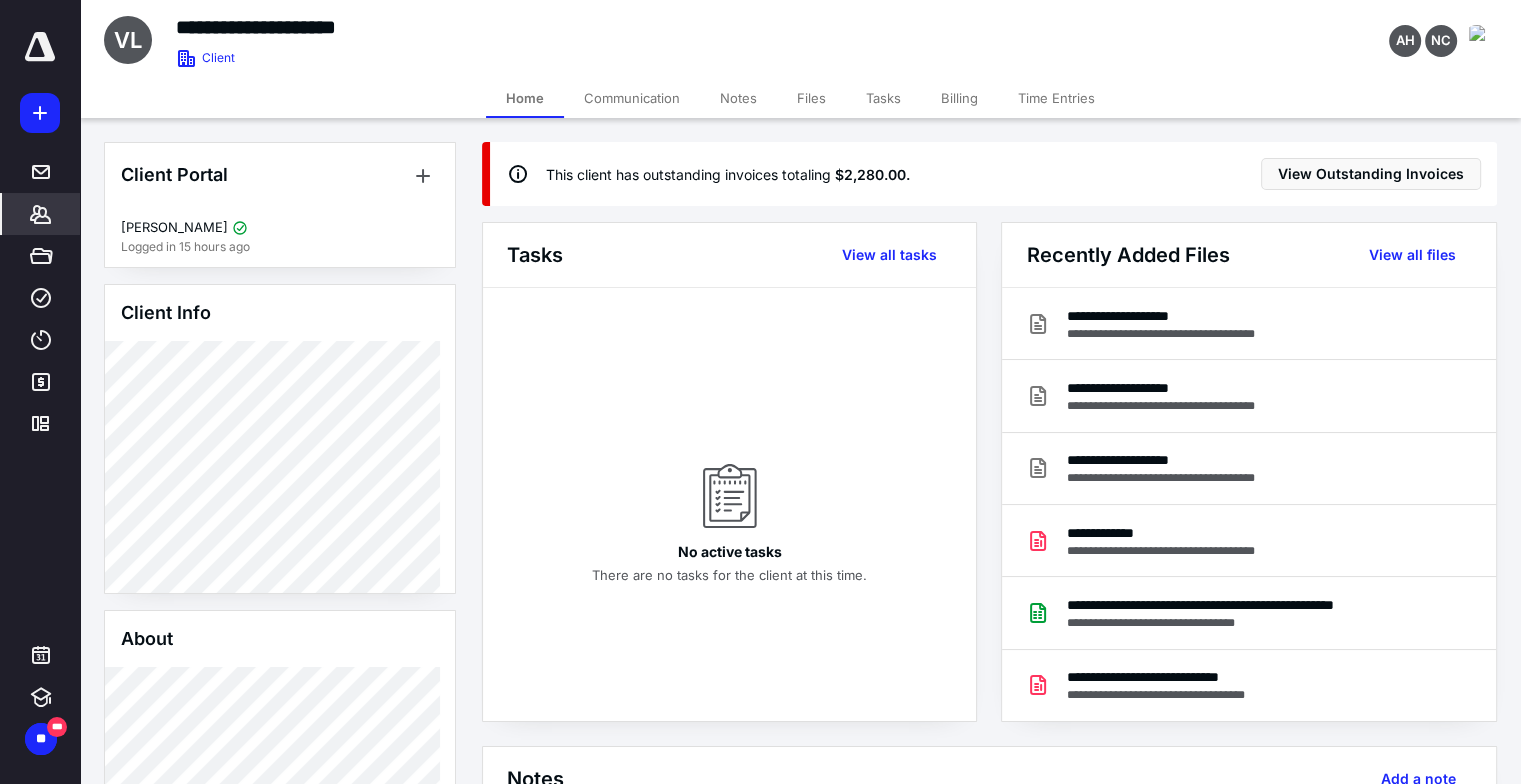 click on "Billing" at bounding box center [959, 98] 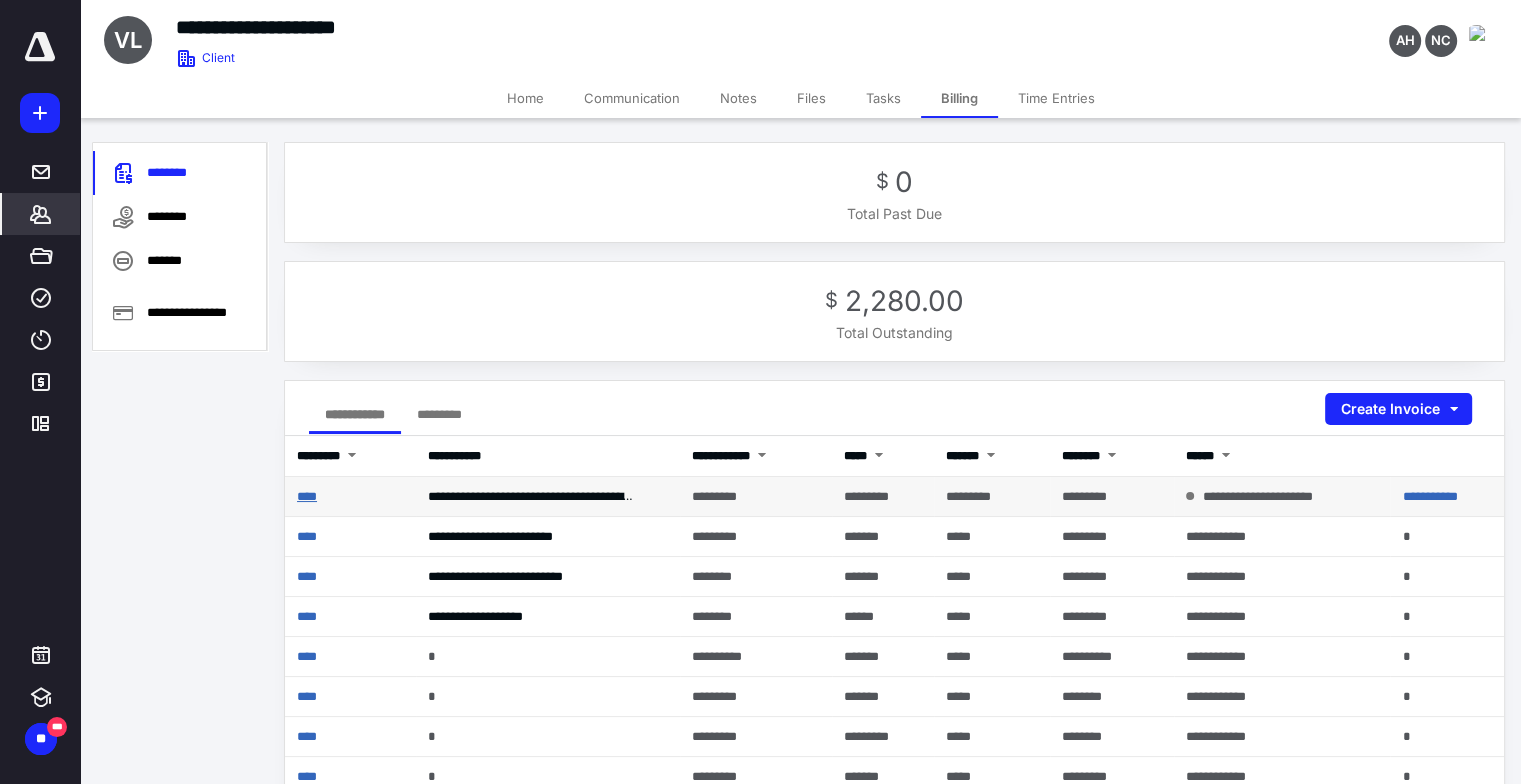 click on "****" at bounding box center [307, 496] 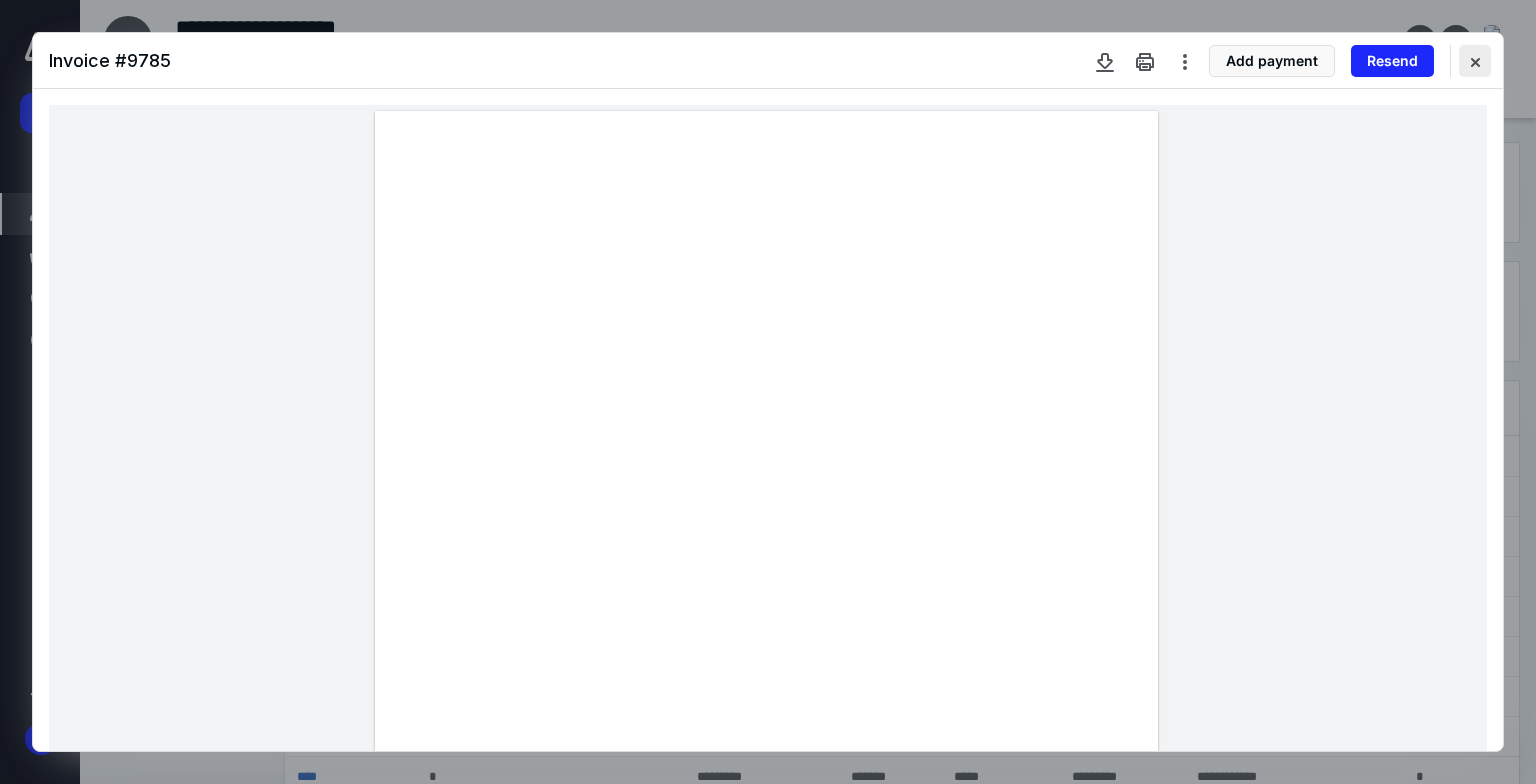 click at bounding box center (1475, 61) 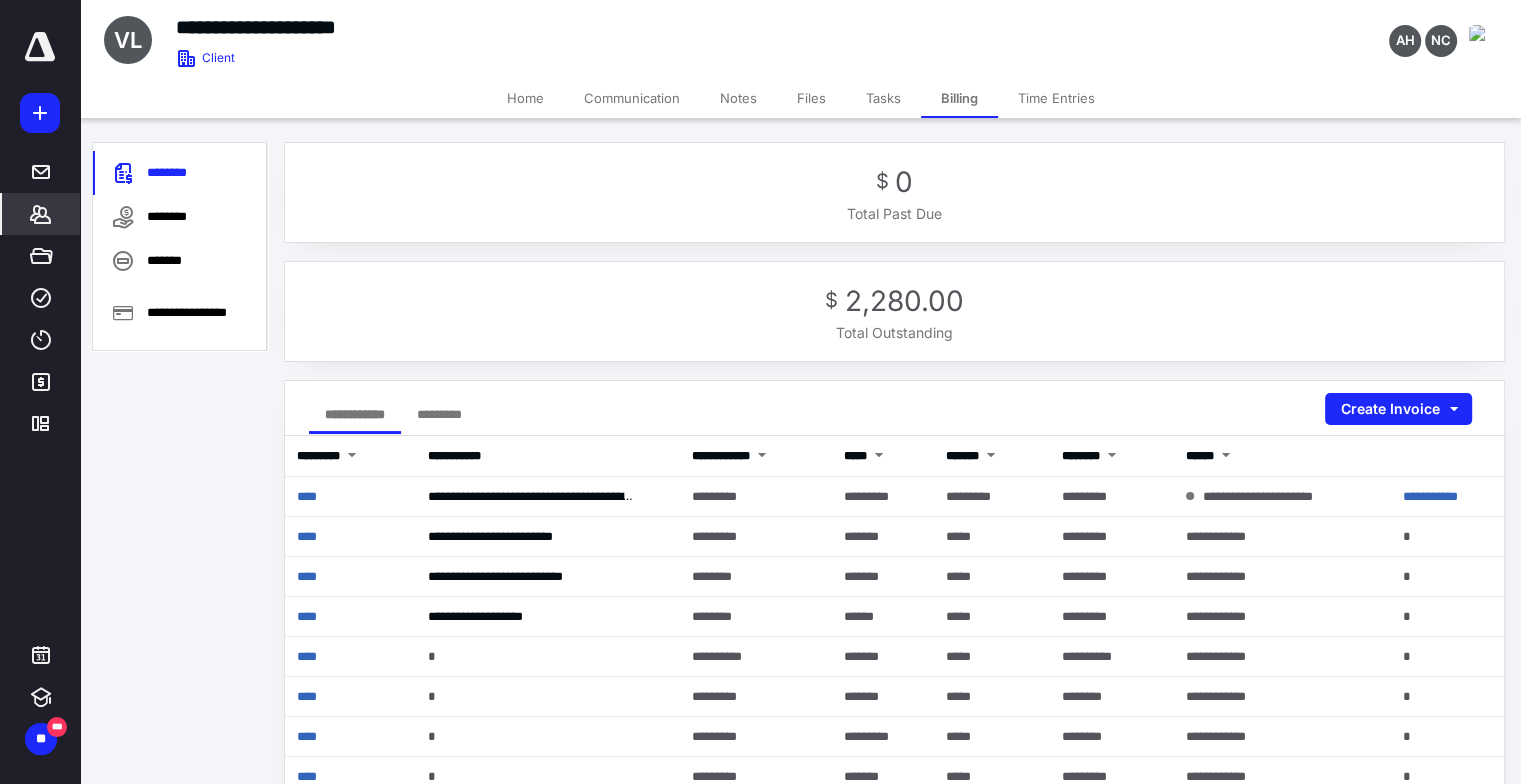 click on "**********" at bounding box center (601, 27) 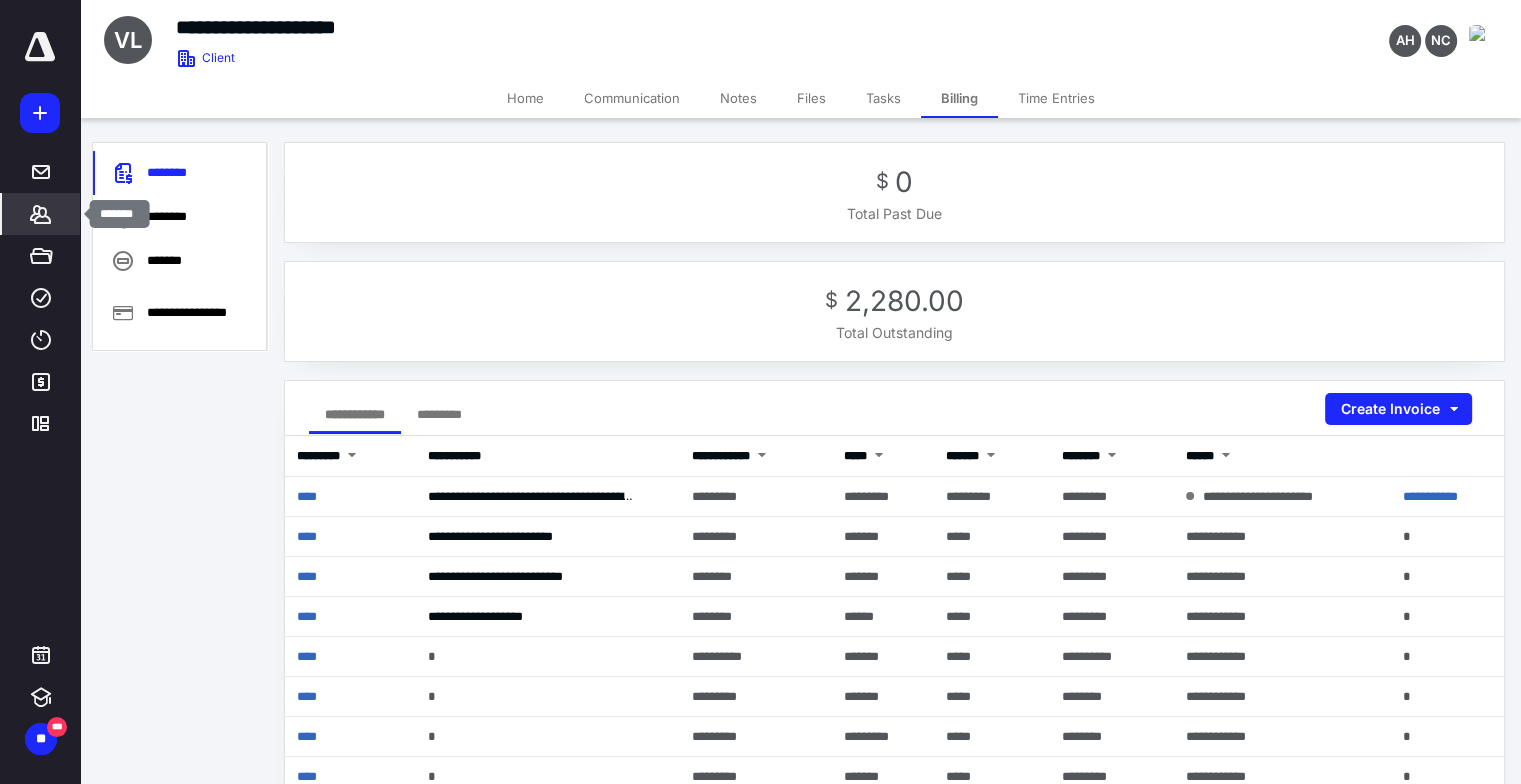 click 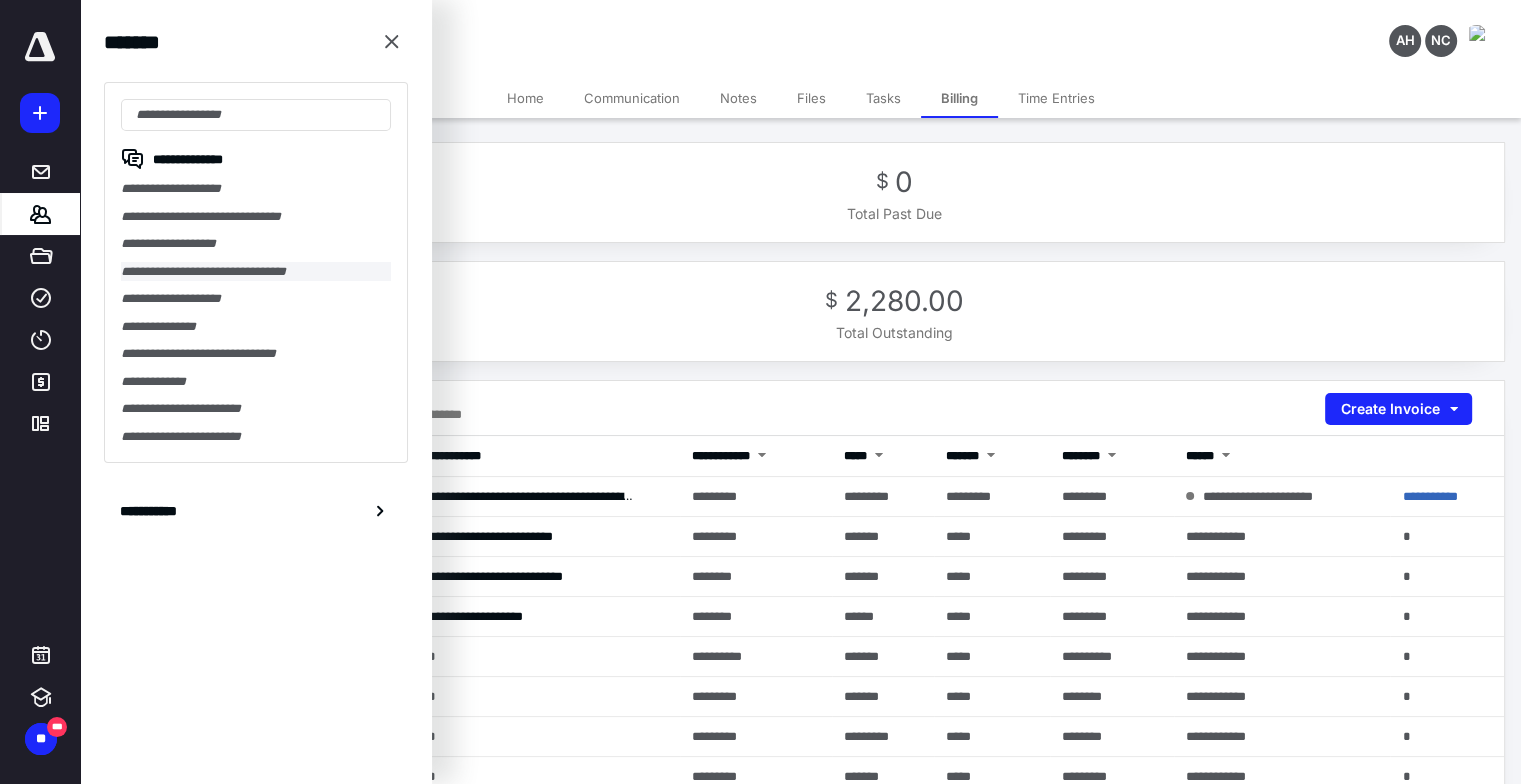 click on "**********" at bounding box center (256, 272) 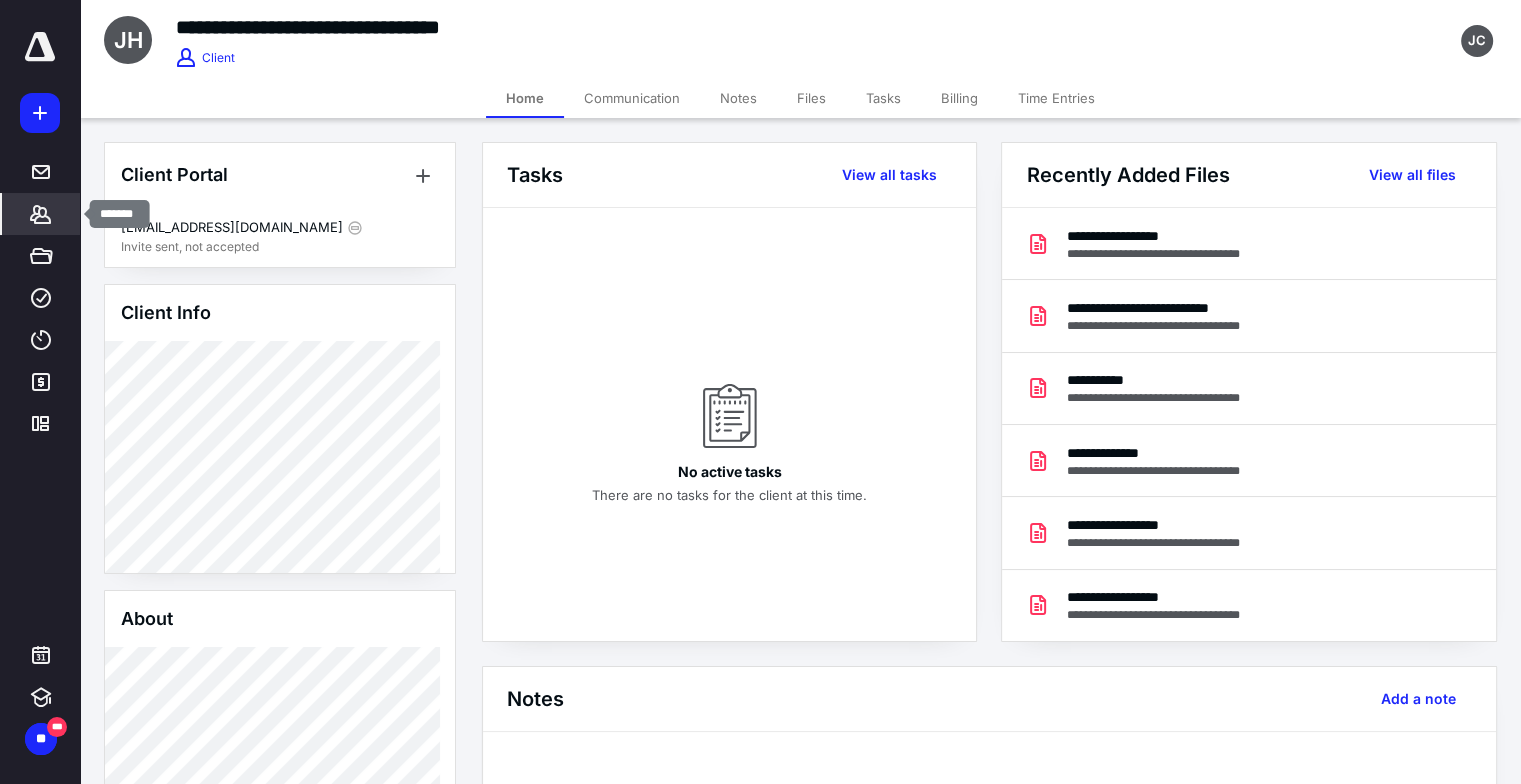 click on "*******" at bounding box center [41, 214] 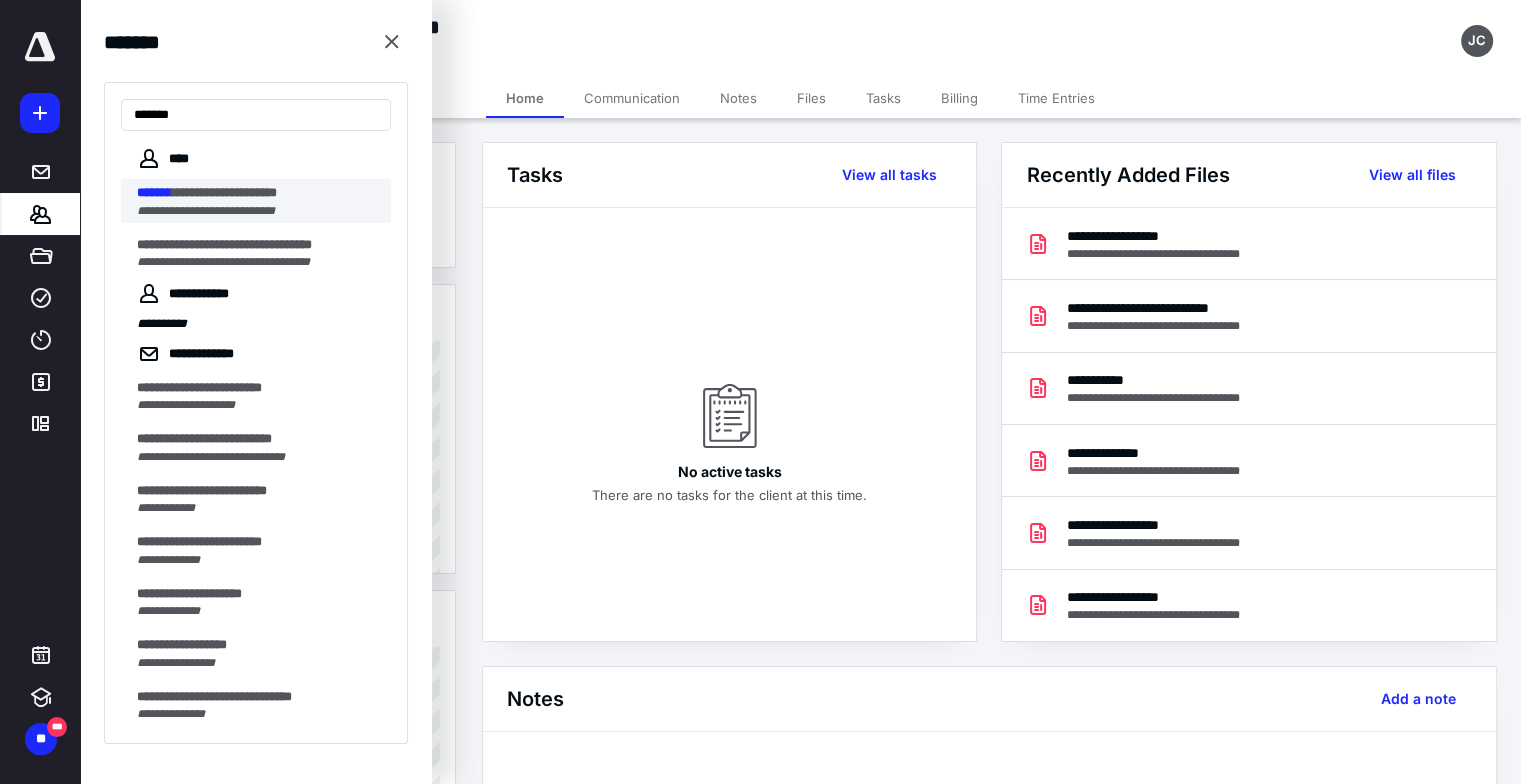 type on "*******" 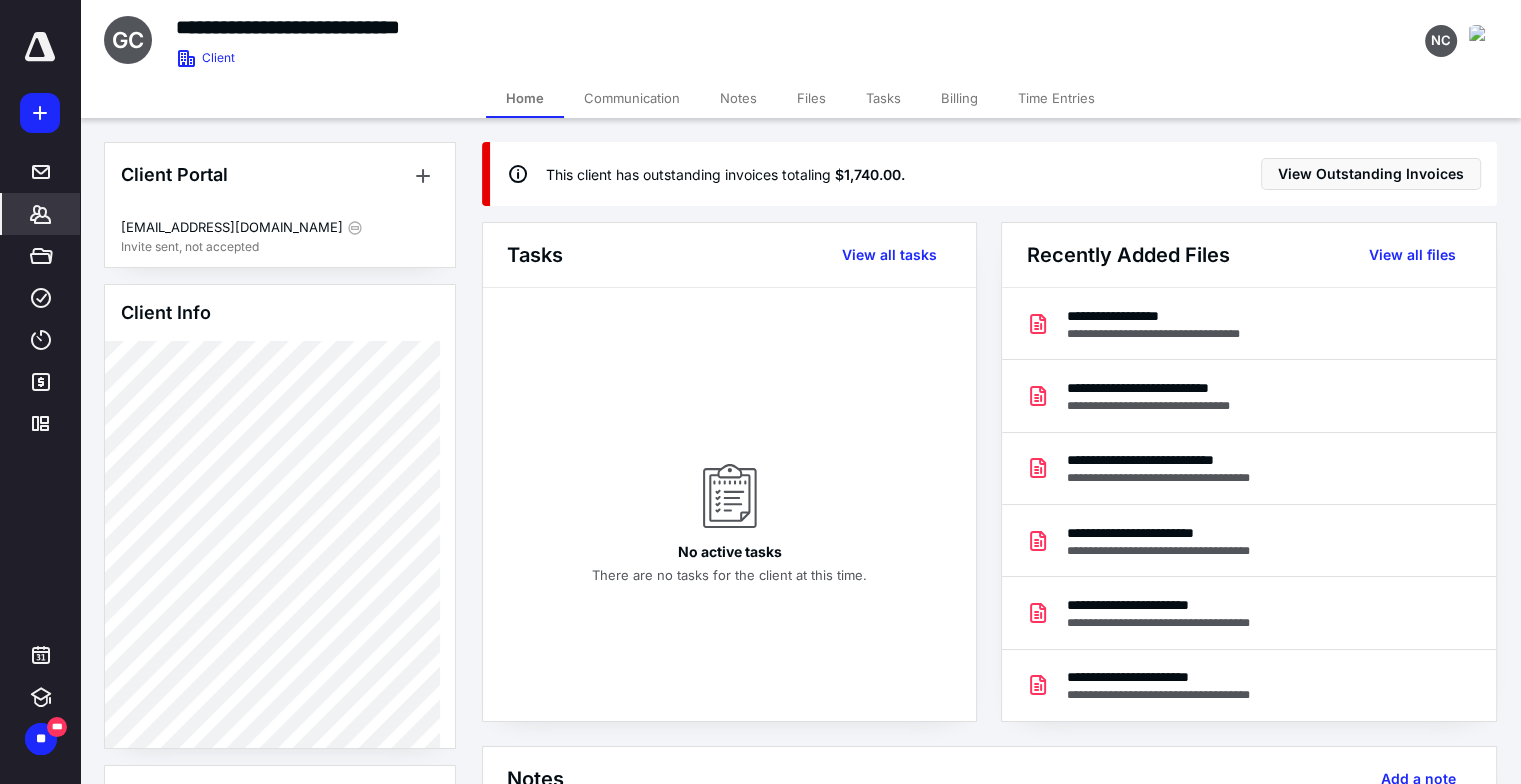click on "Billing" at bounding box center (959, 98) 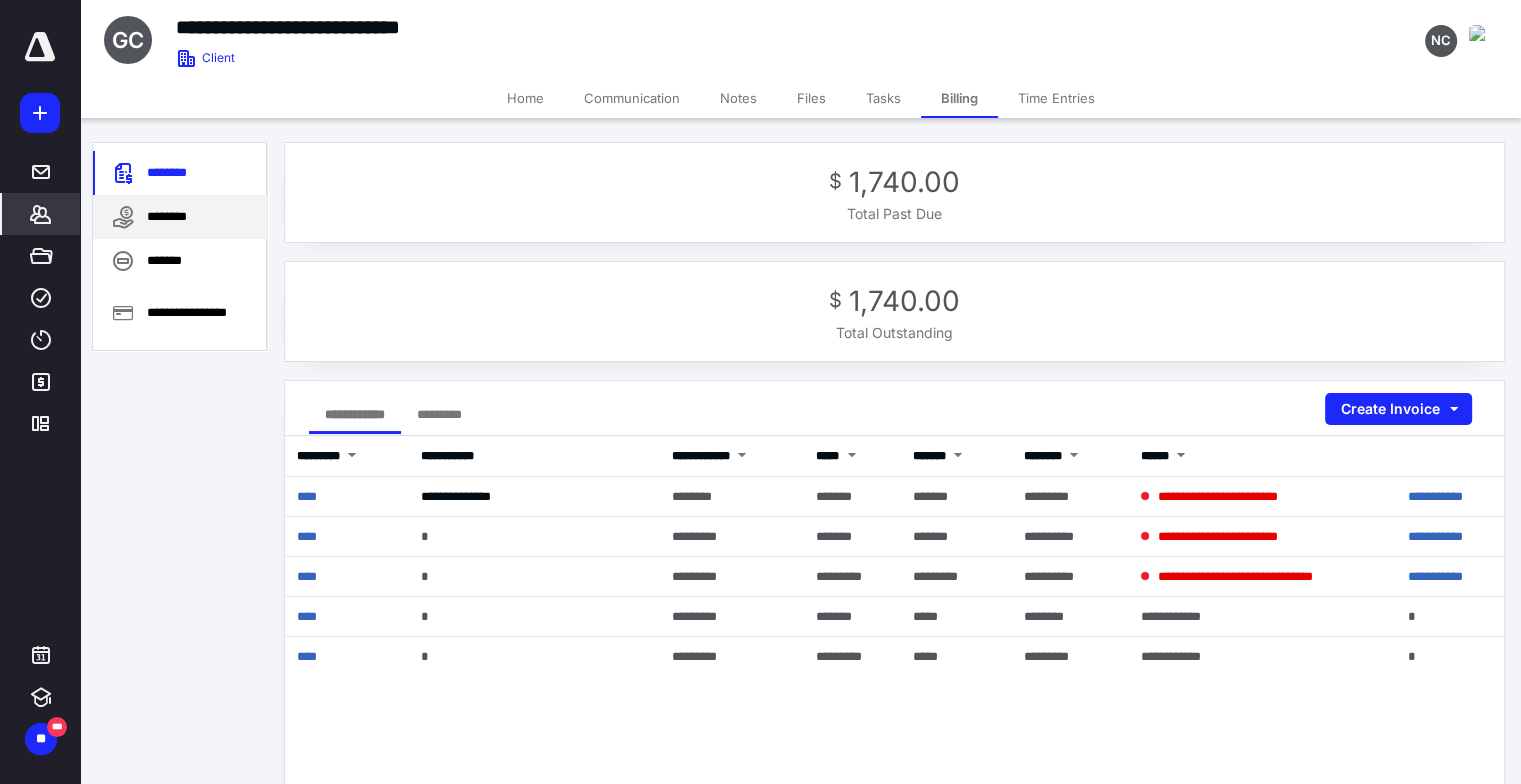 click on "********" at bounding box center [180, 217] 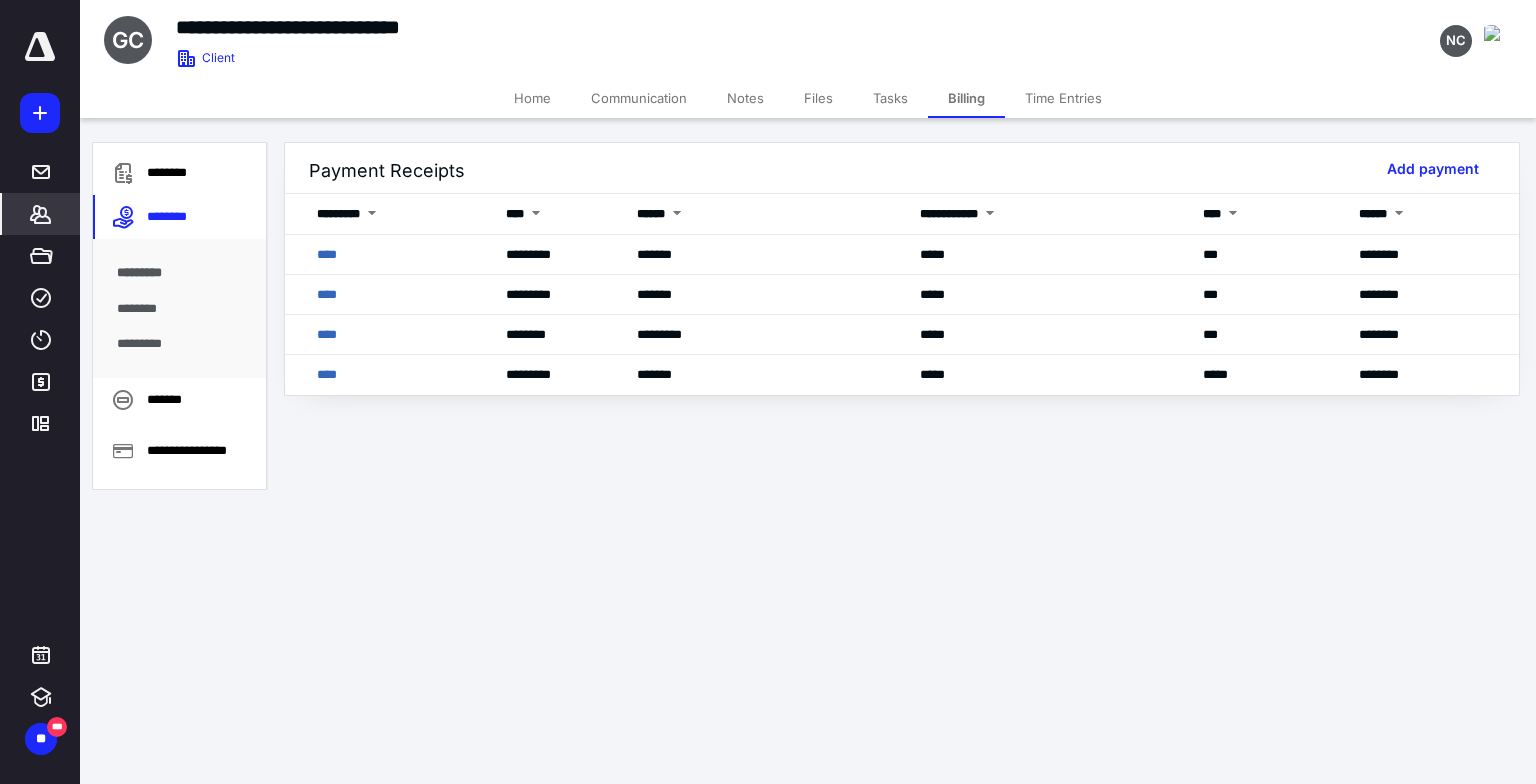 click on "********" at bounding box center (180, 309) 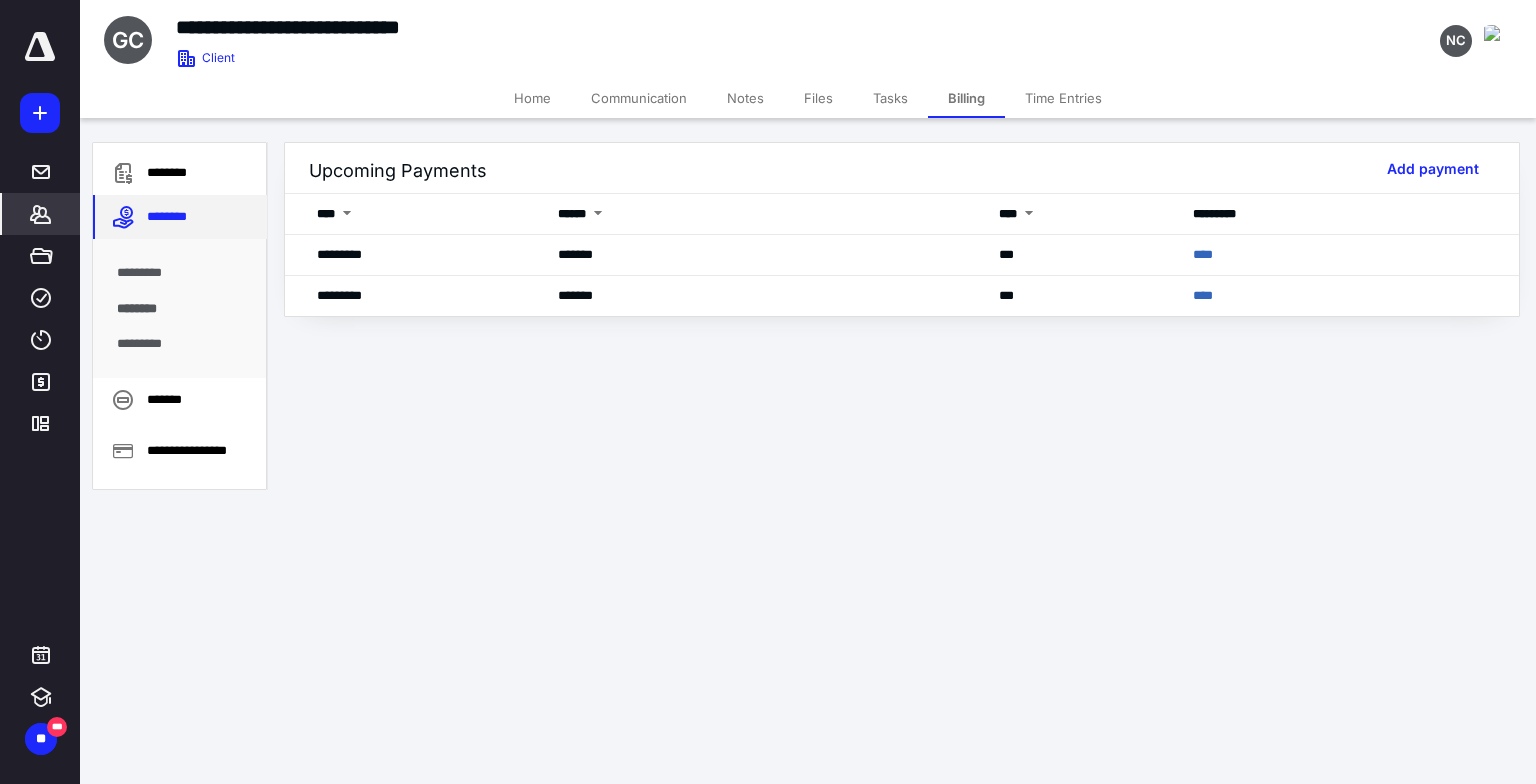 click on "********" at bounding box center (180, 217) 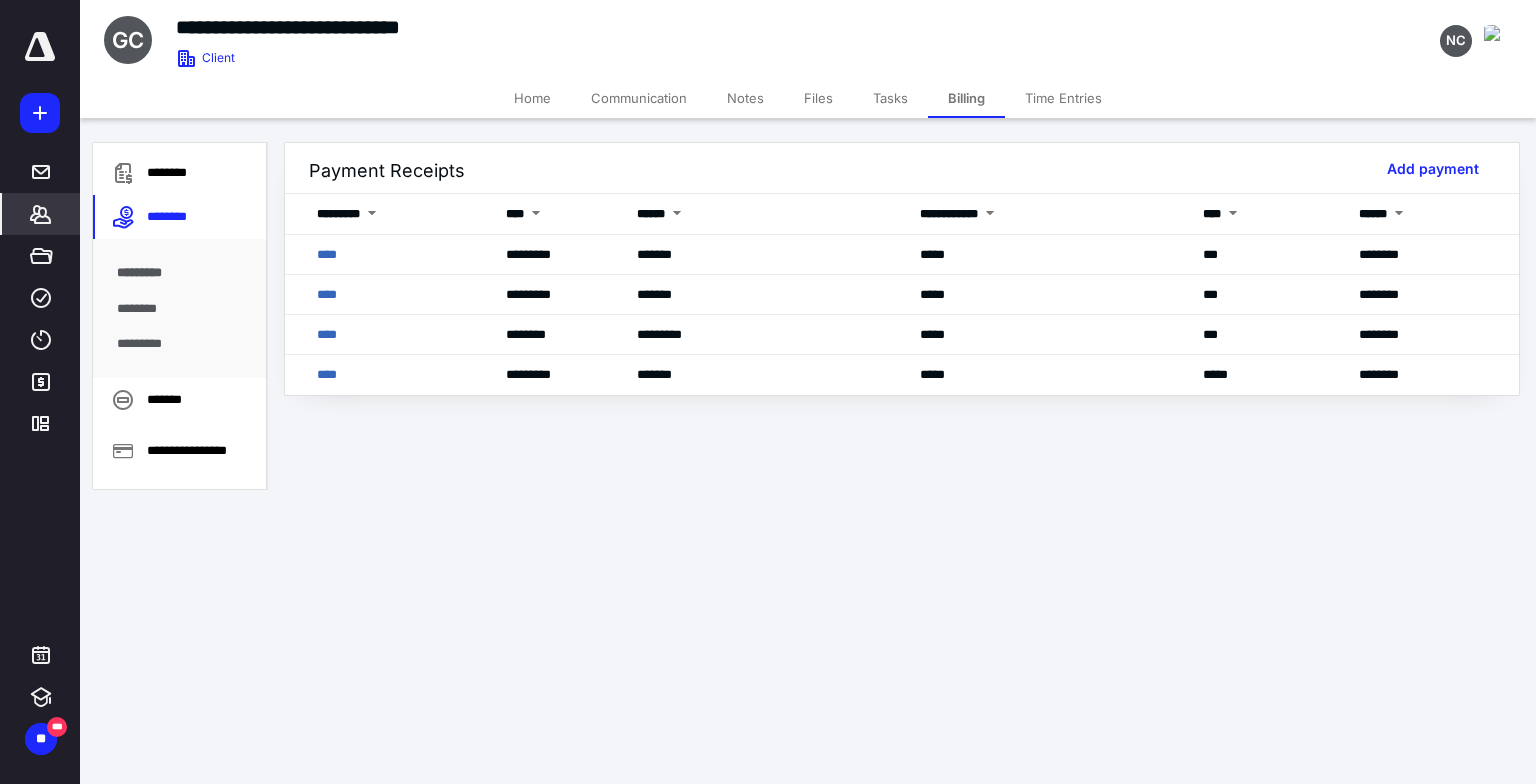click on "********" at bounding box center [180, 309] 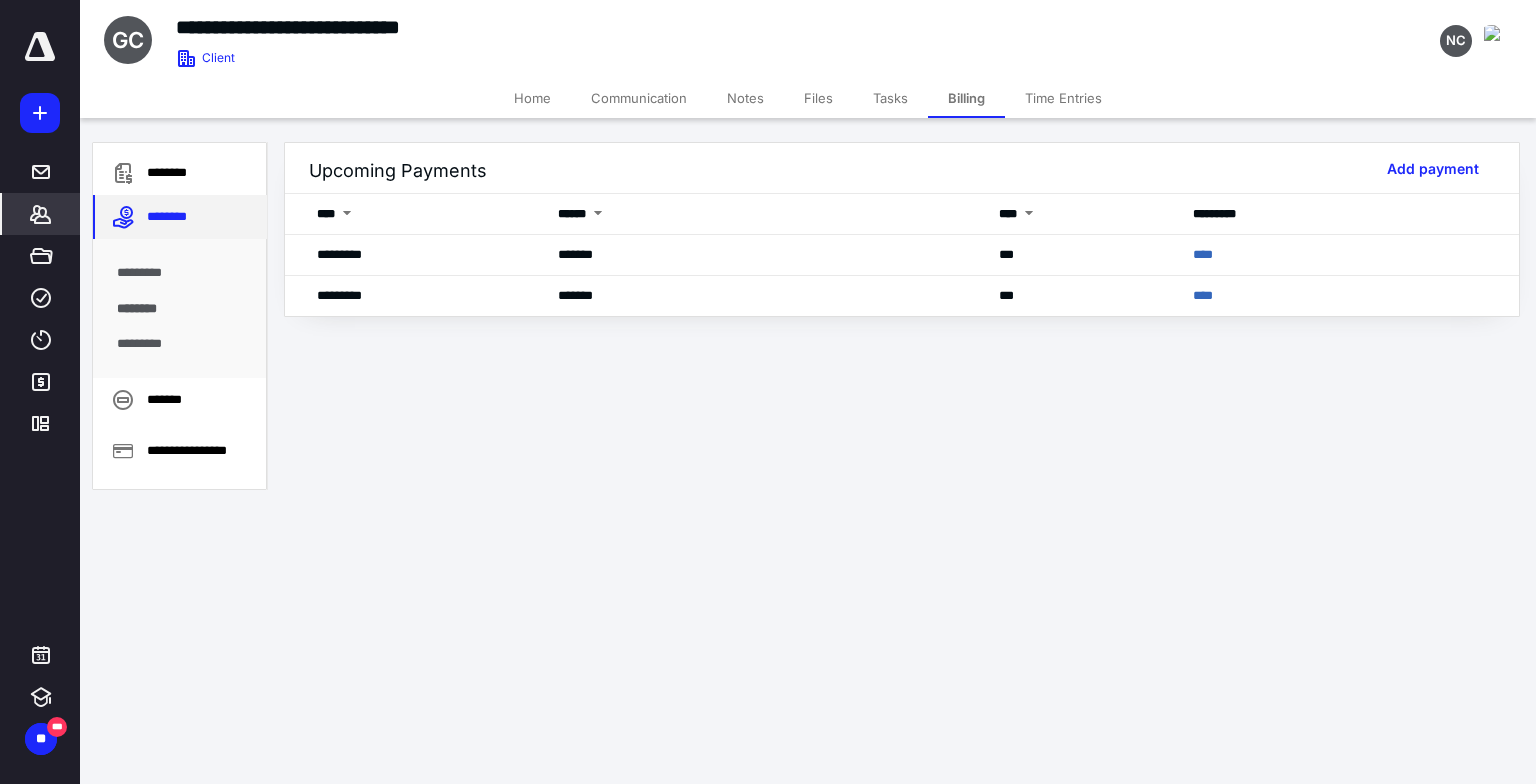 click on "********" at bounding box center [180, 217] 